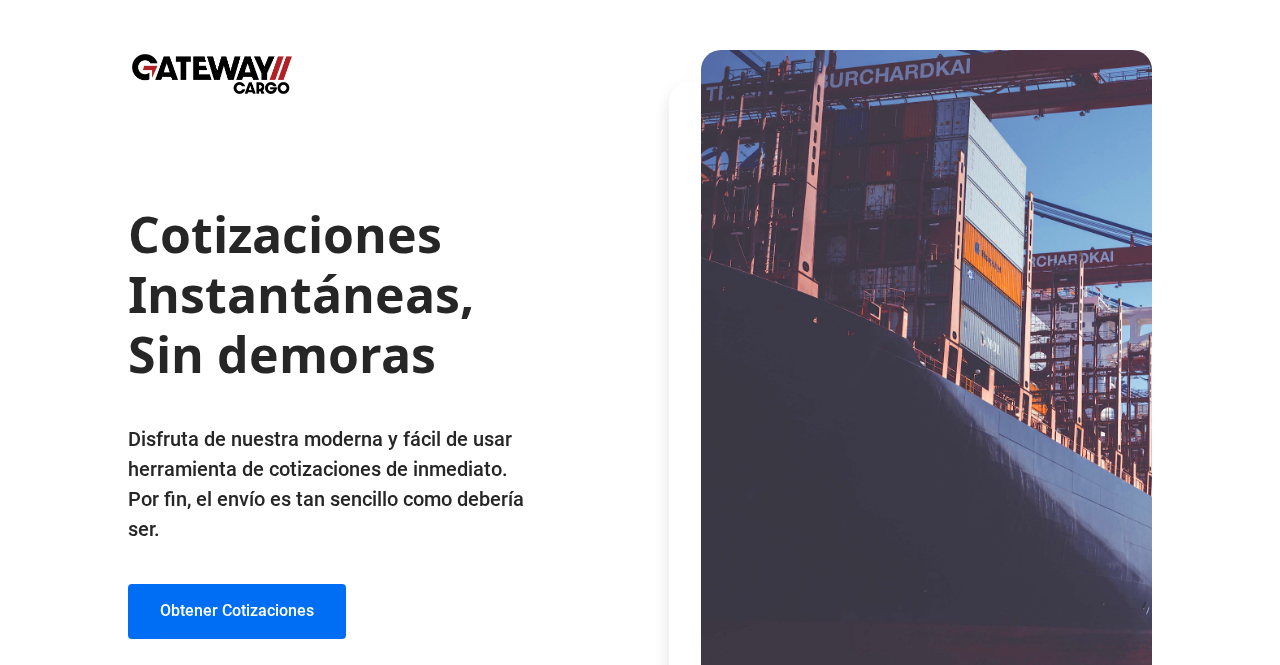 scroll, scrollTop: 0, scrollLeft: 0, axis: both 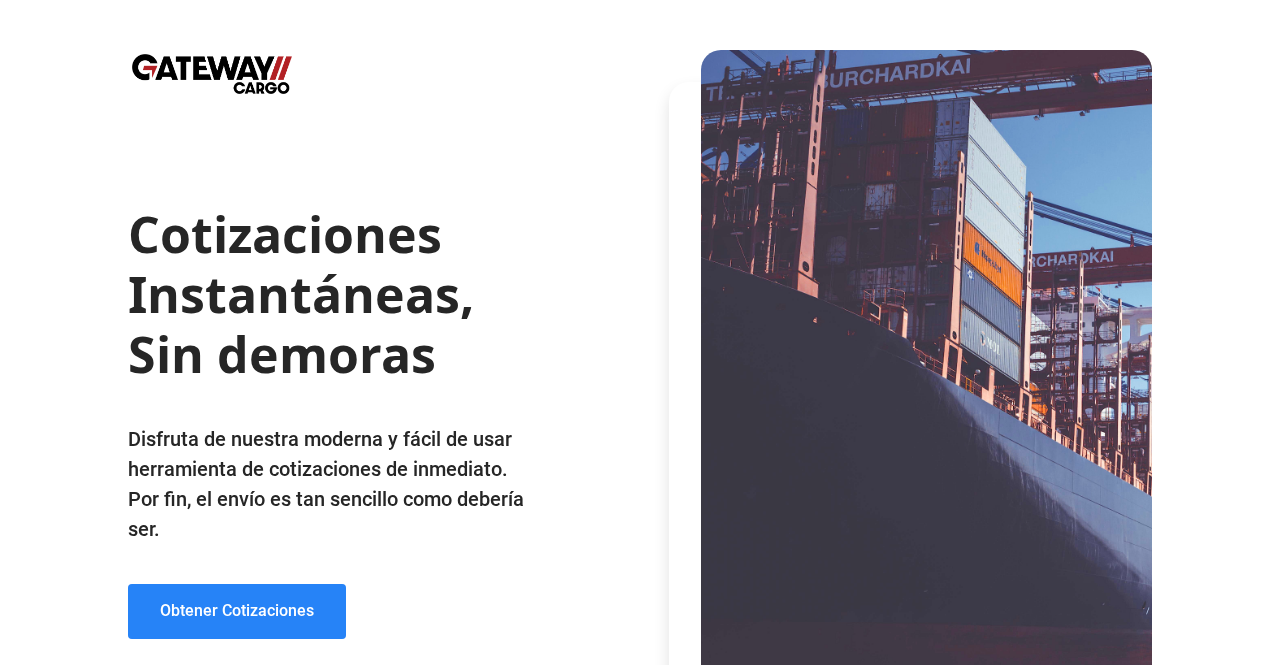 click on "Obtener Cotizaciones" 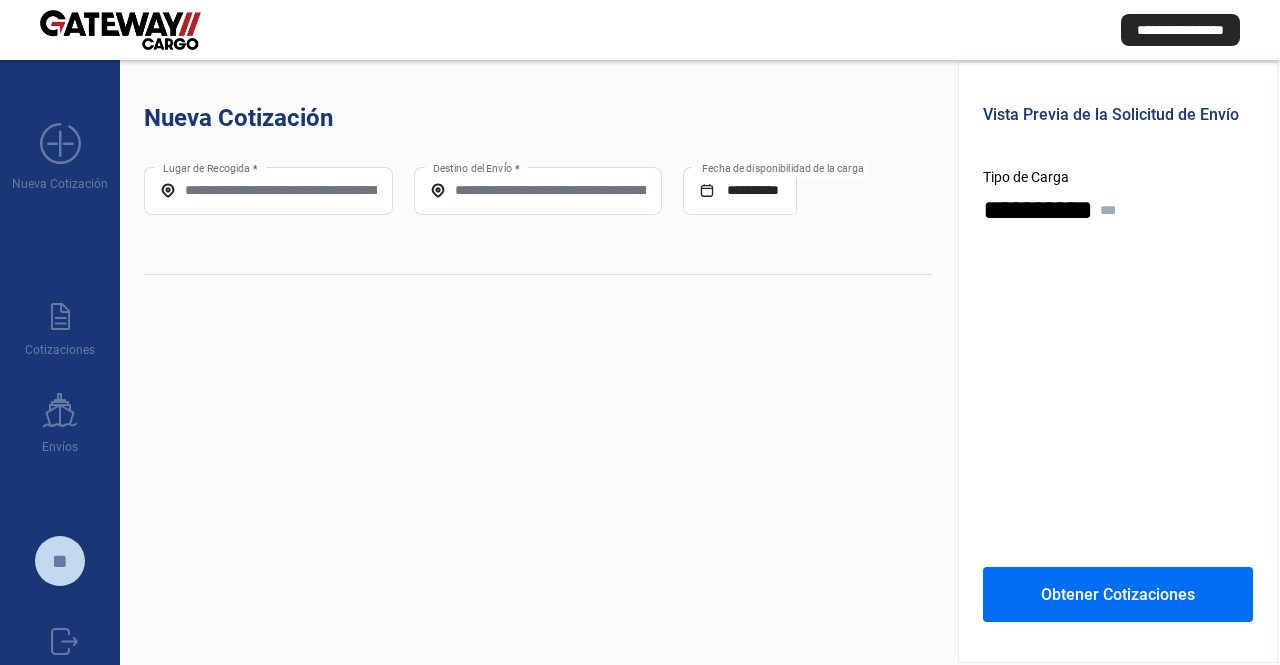 click on "Lugar de Recogida *" at bounding box center (268, 190) 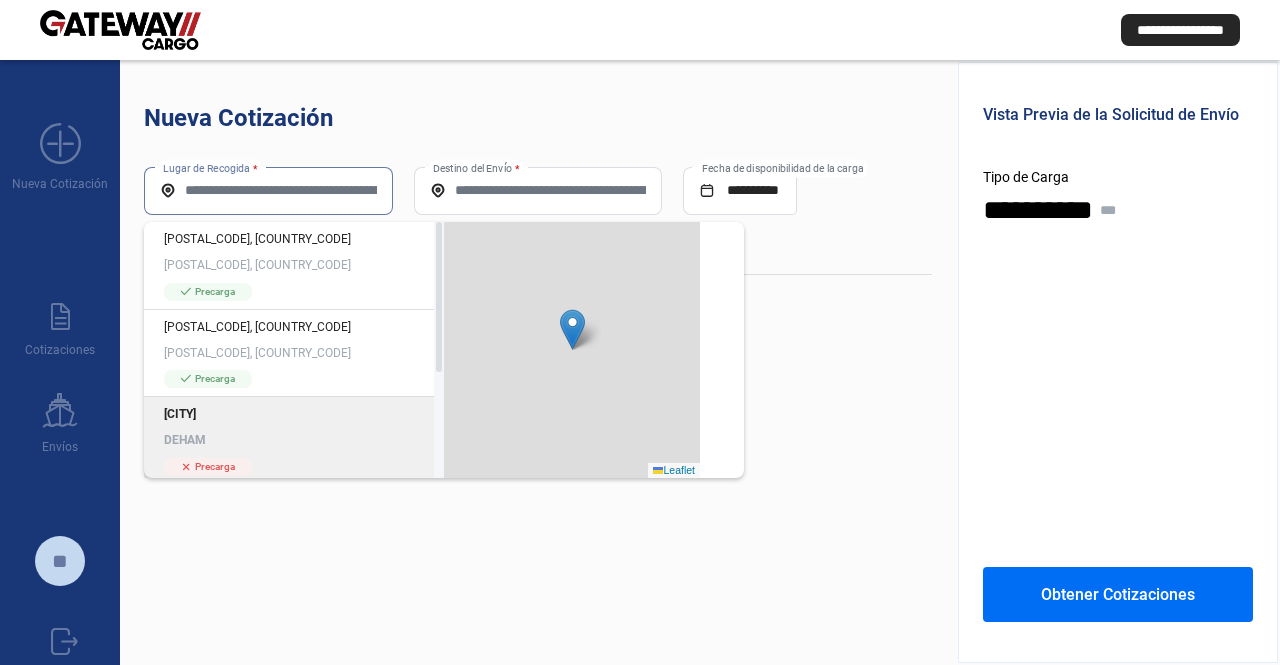 click on "DEHAM" 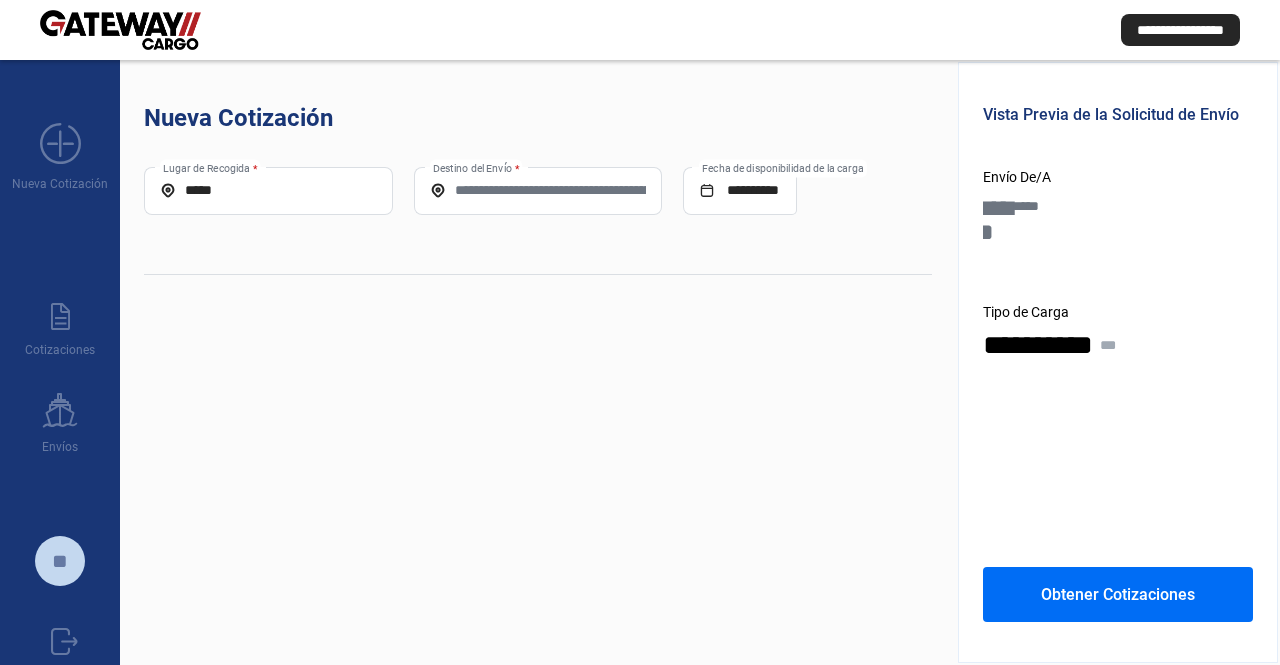 click on "Destino del Envío *" at bounding box center (538, 190) 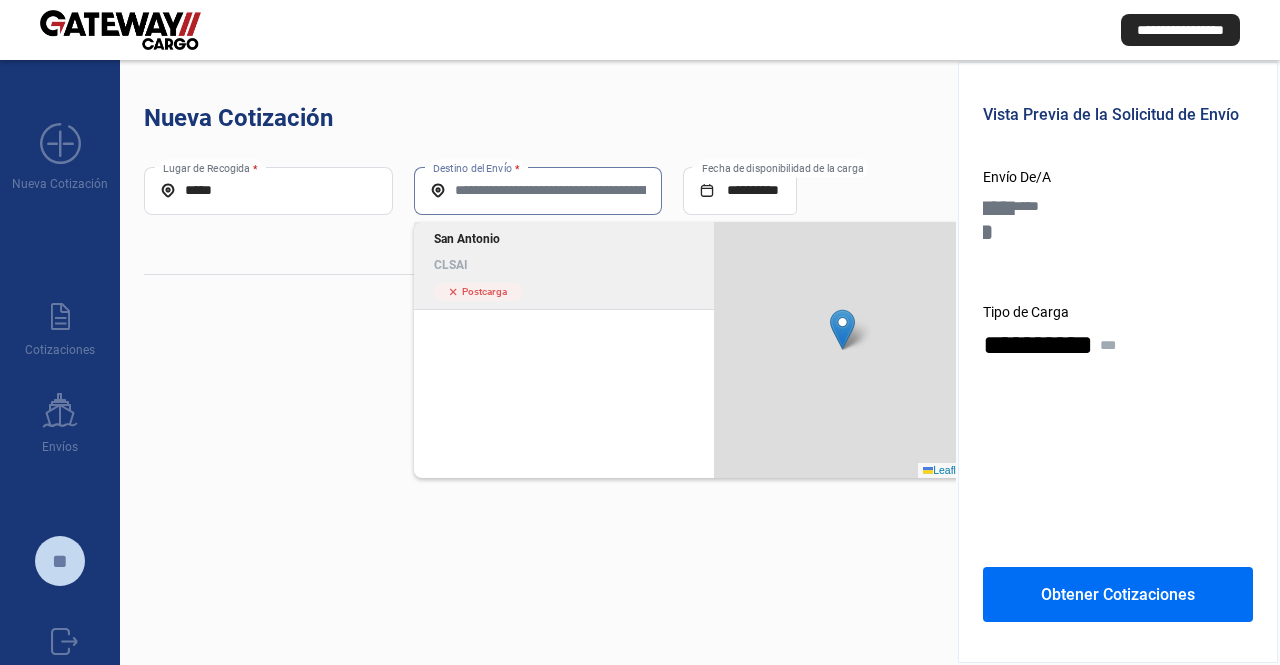 click on "San Antonio CLSAI cross  Postcarga" 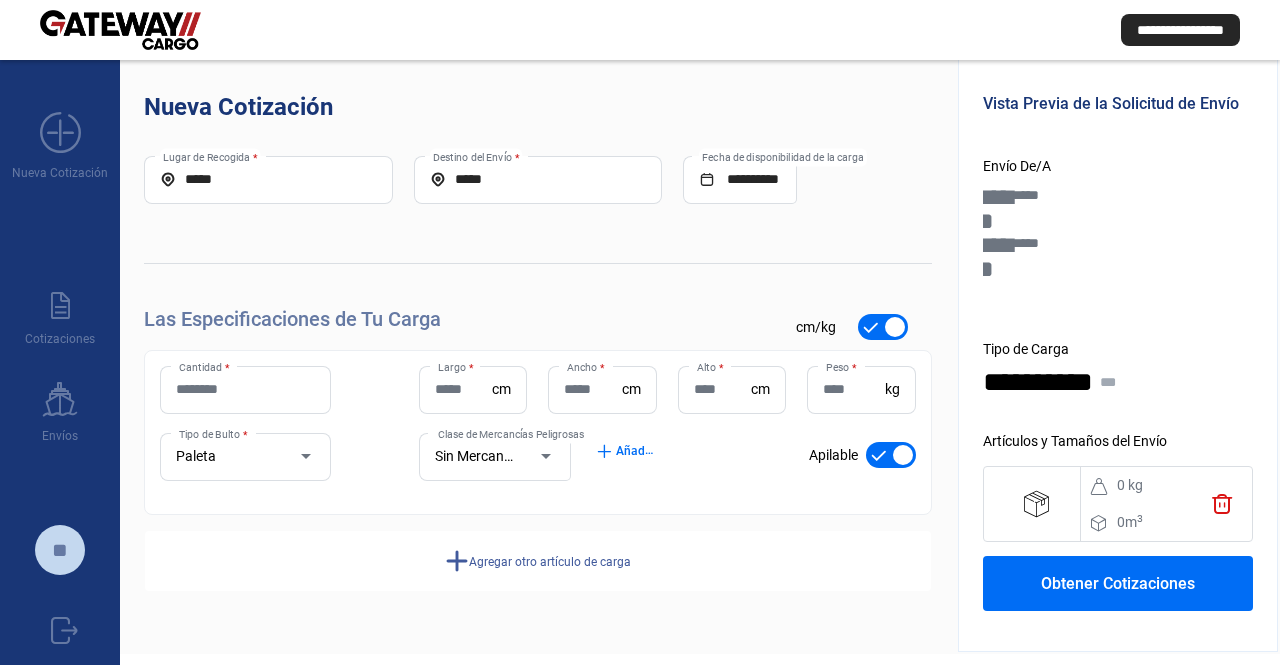 scroll, scrollTop: 142, scrollLeft: 0, axis: vertical 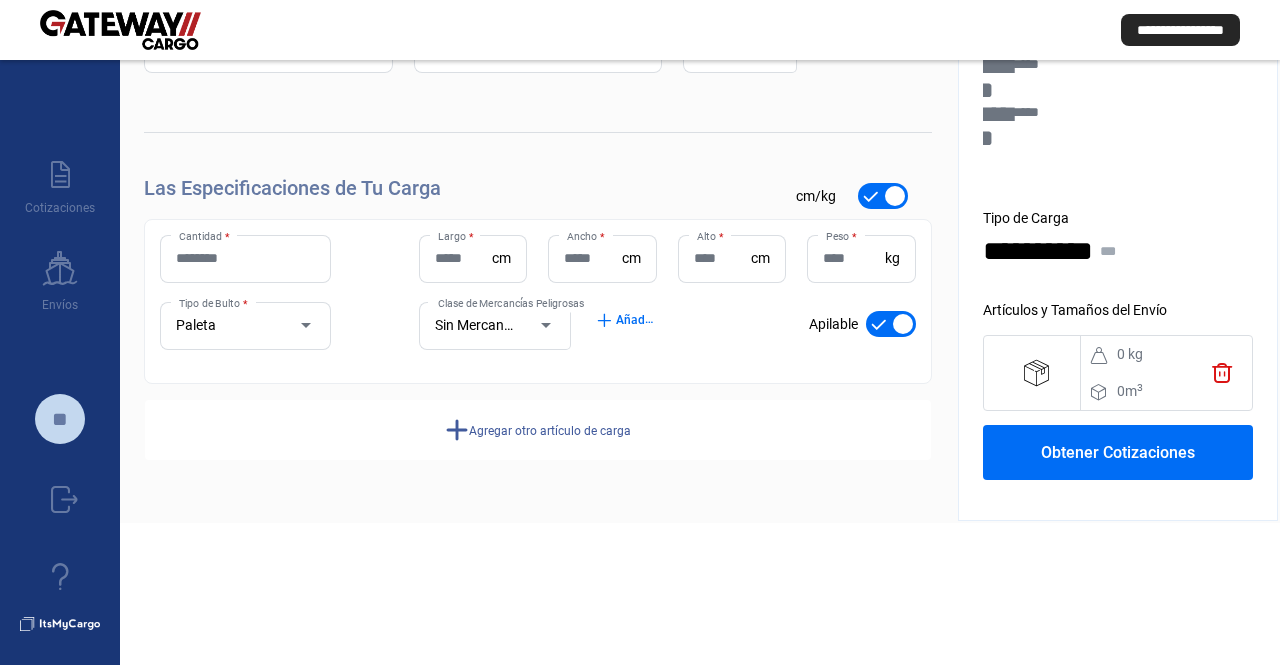 click on "Cantidad *" 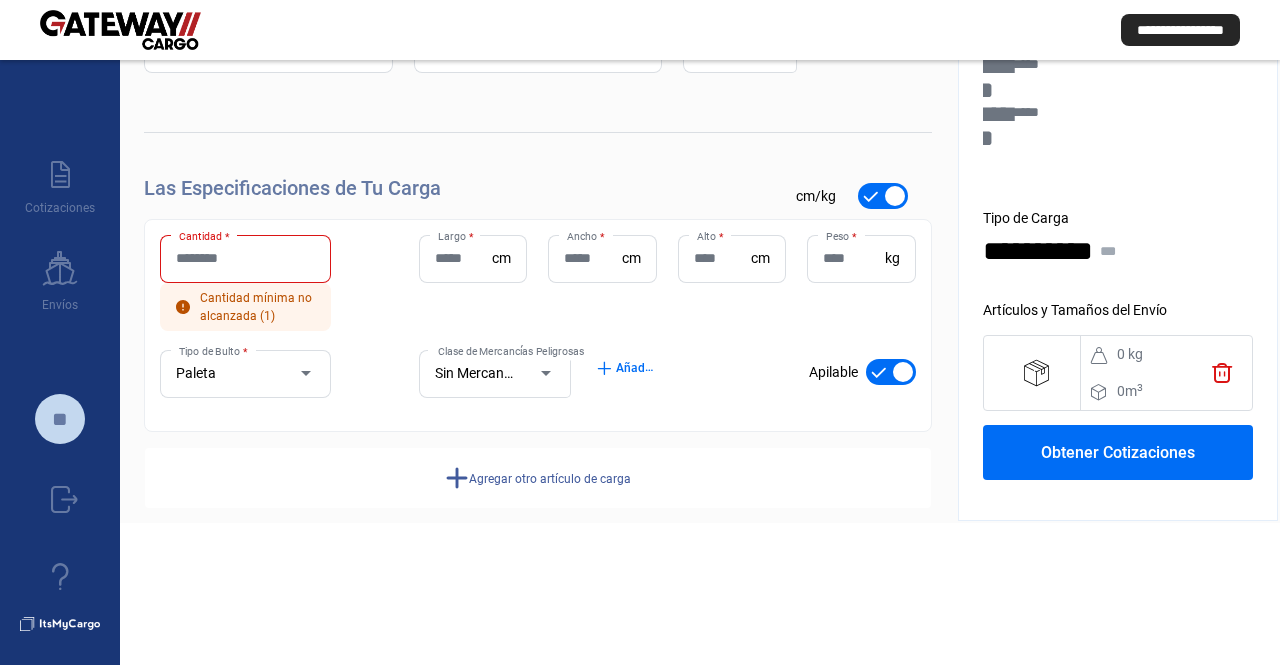 click on "Cantidad *" 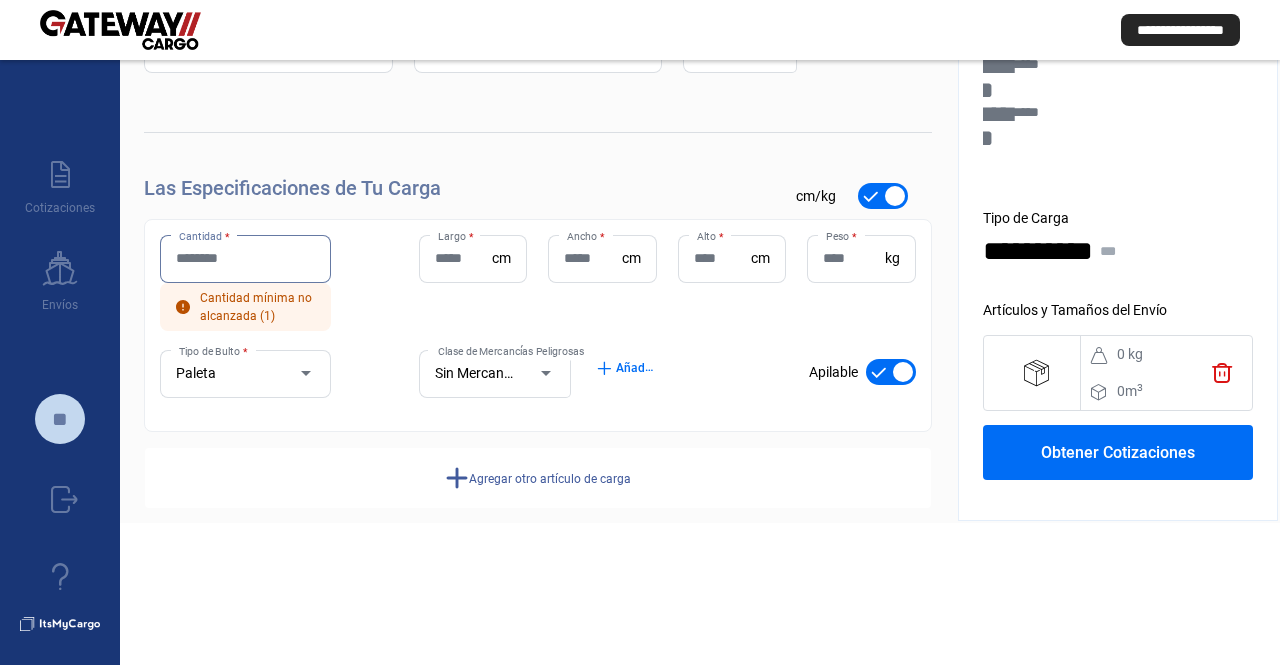 click on "Cantidad *" at bounding box center [245, 258] 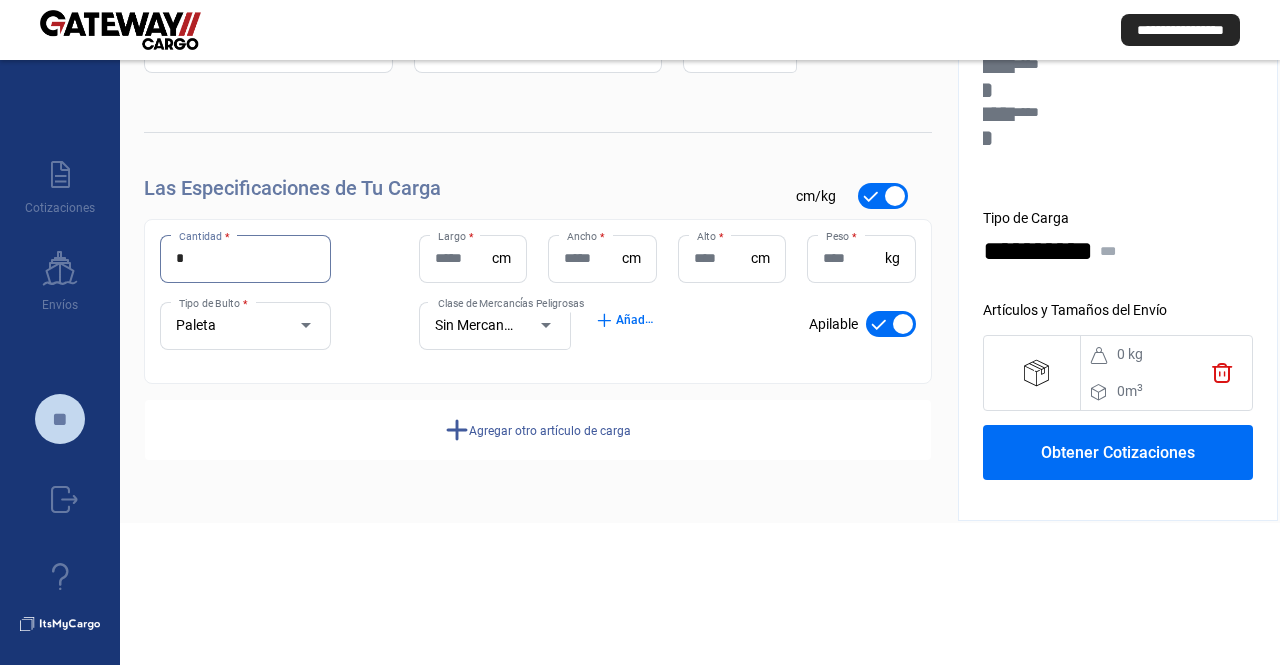 type on "*" 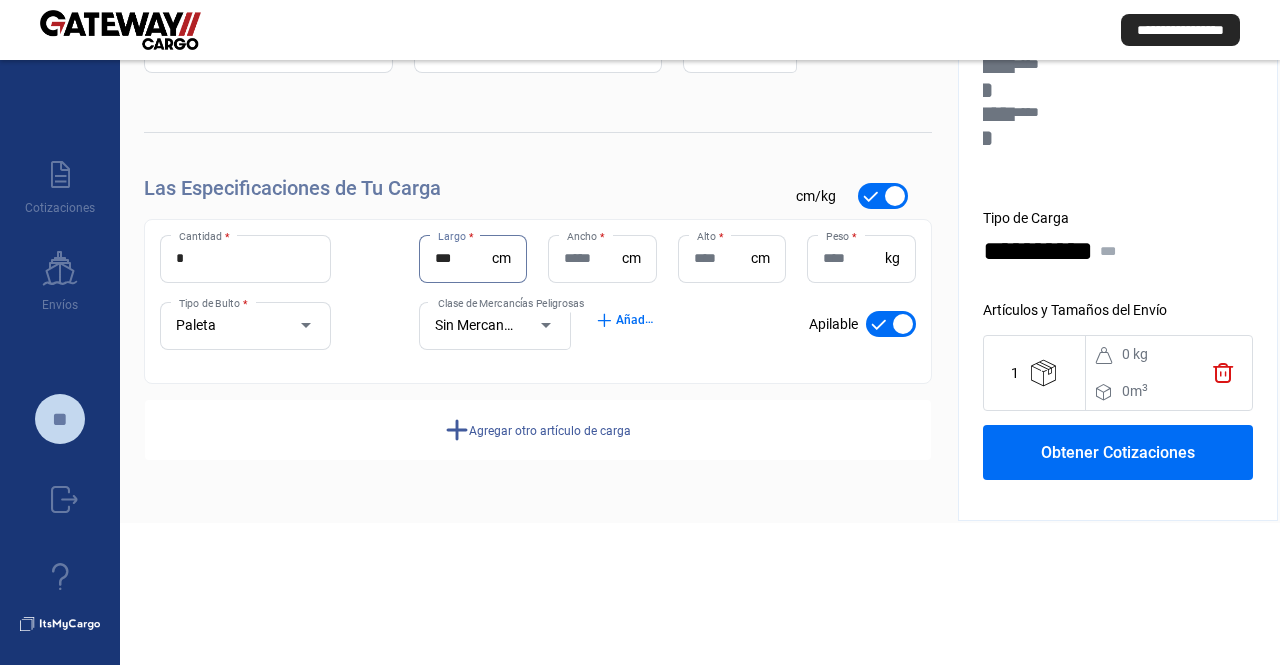 type on "***" 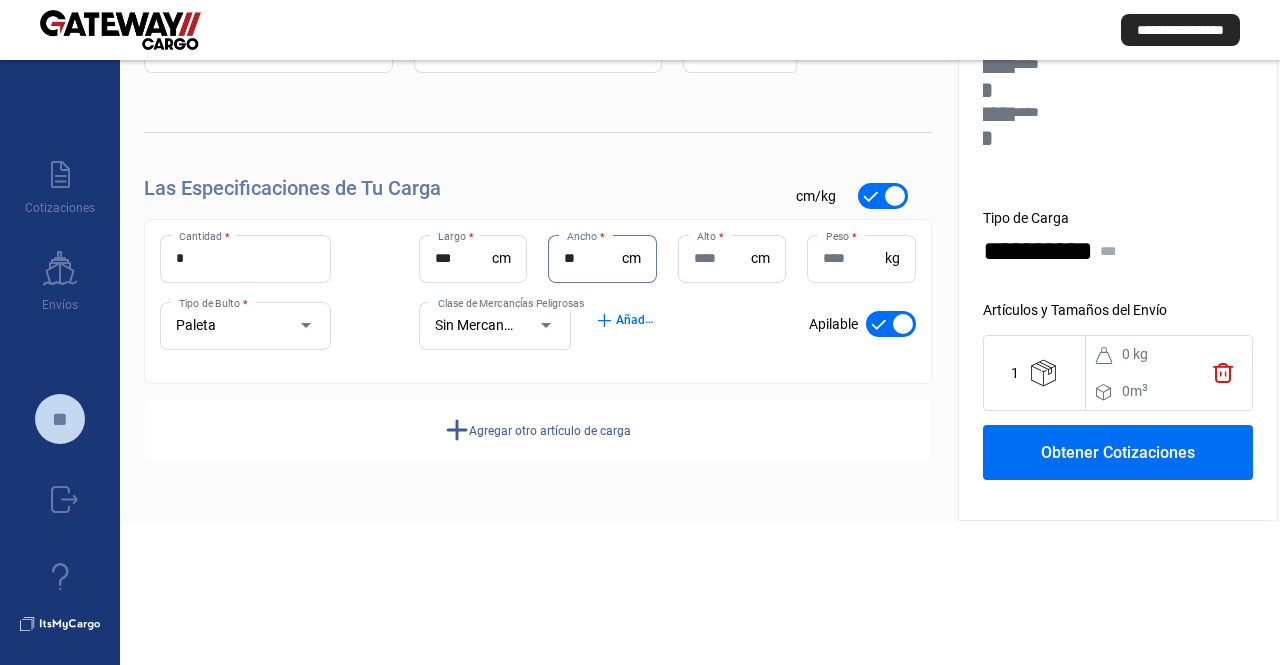 type on "**" 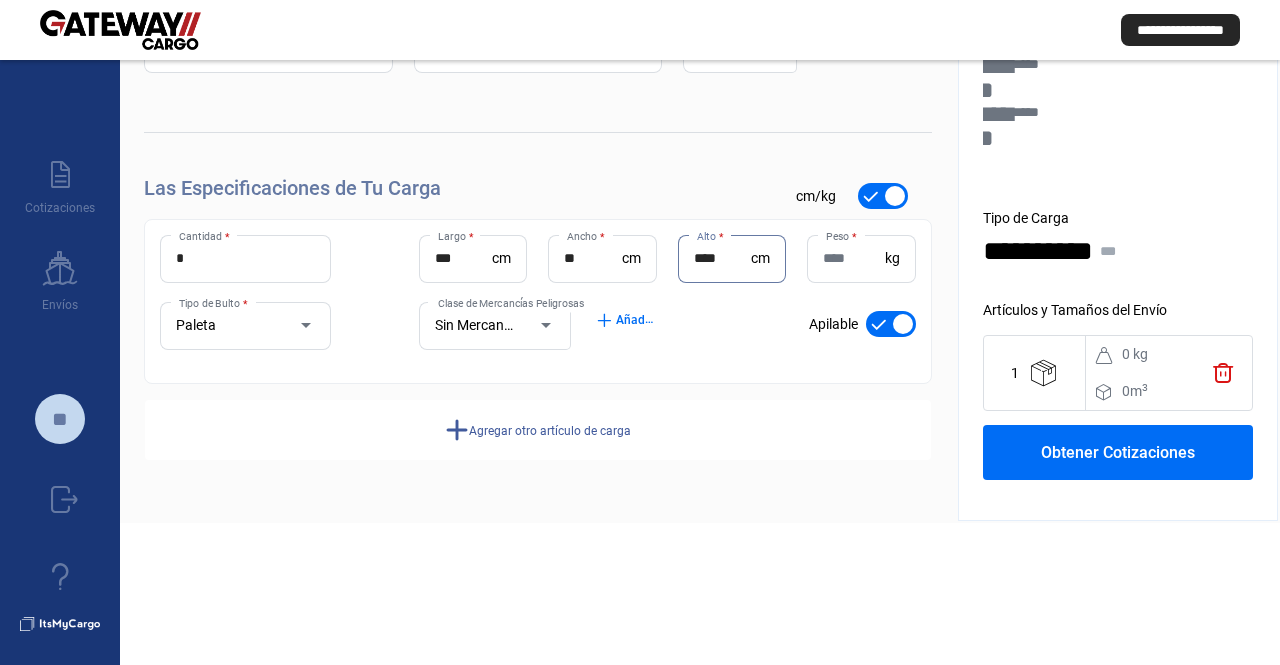 type on "****" 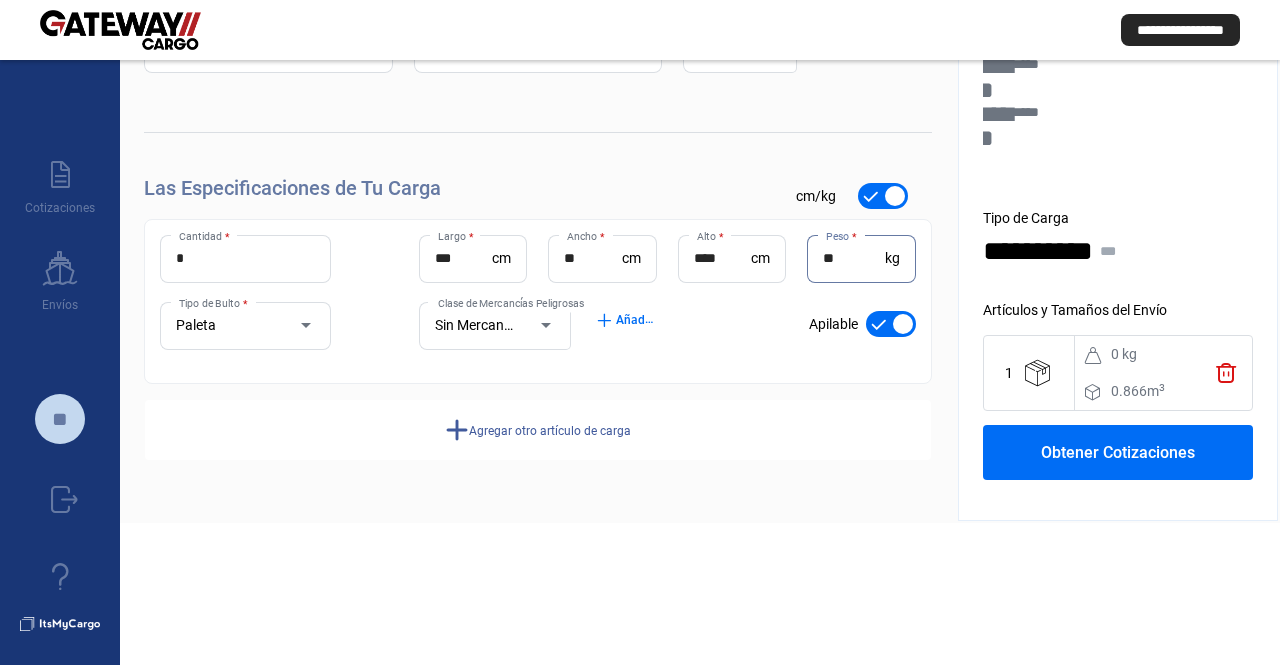 type on "**" 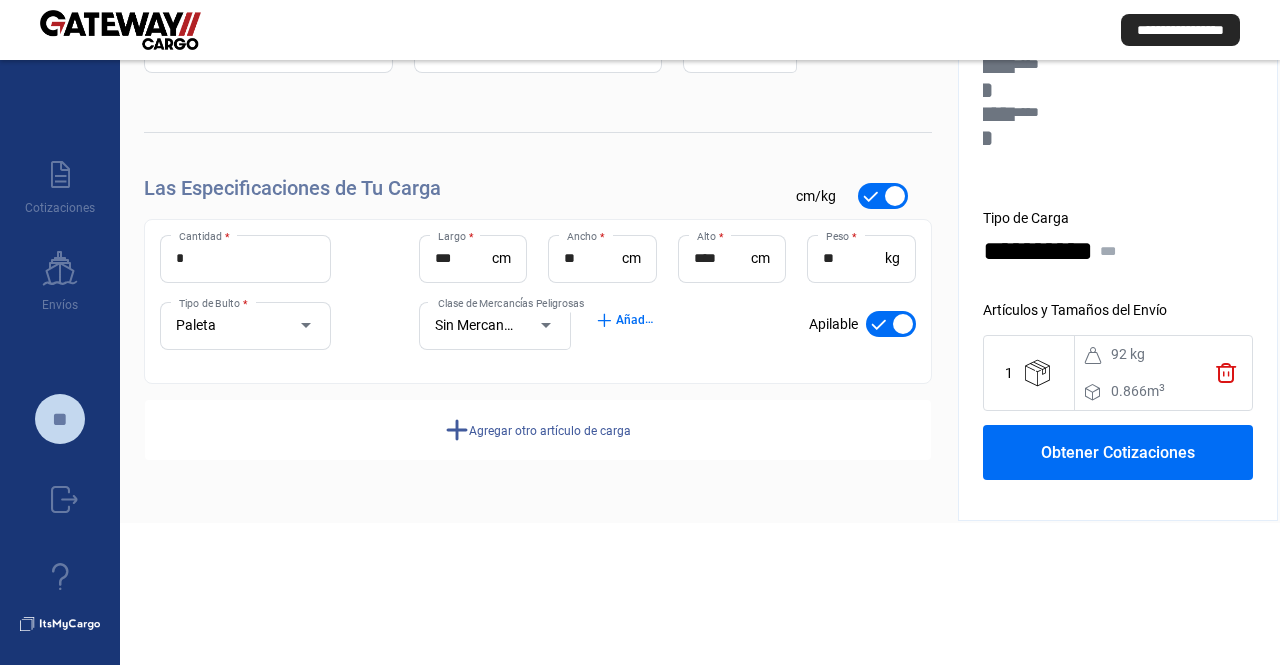 click on "Agregar otro artículo de carga" 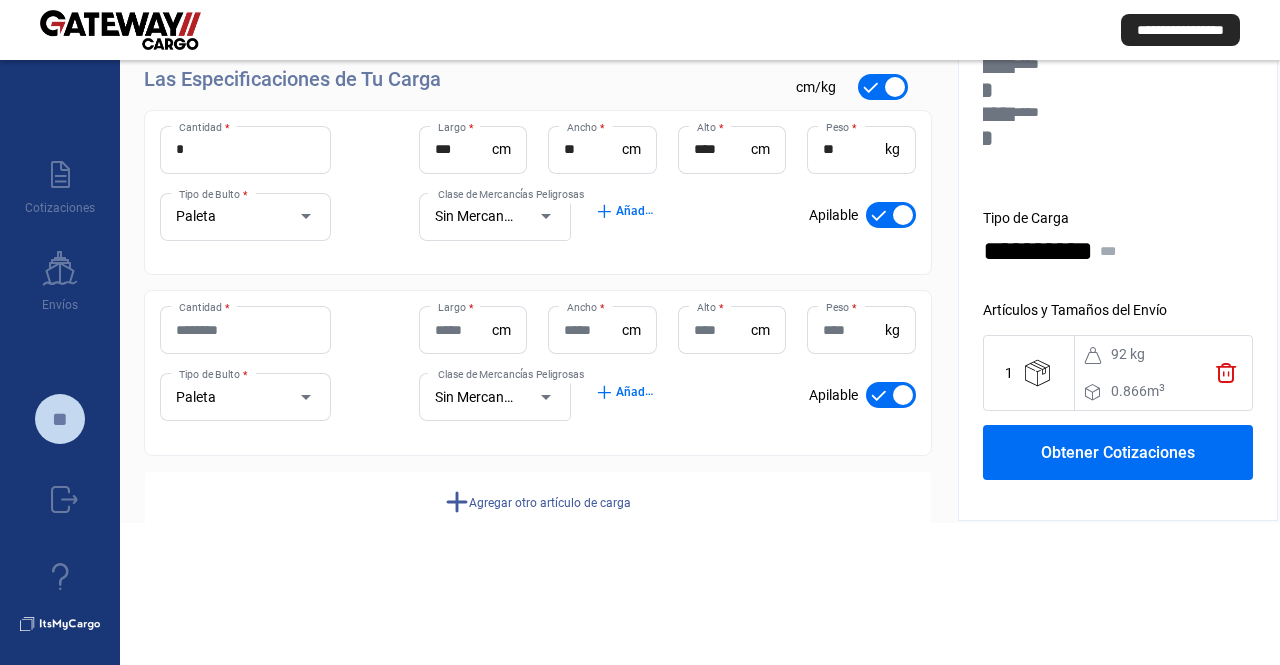 scroll, scrollTop: 157, scrollLeft: 0, axis: vertical 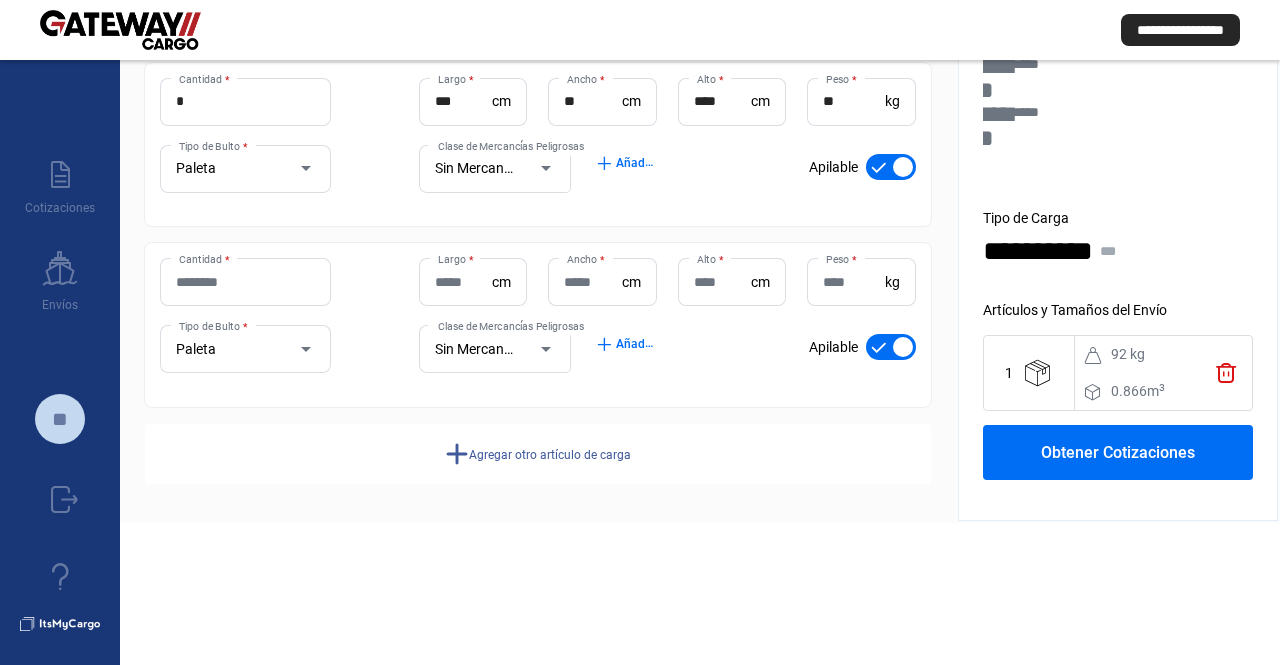 click on "Cantidad *" 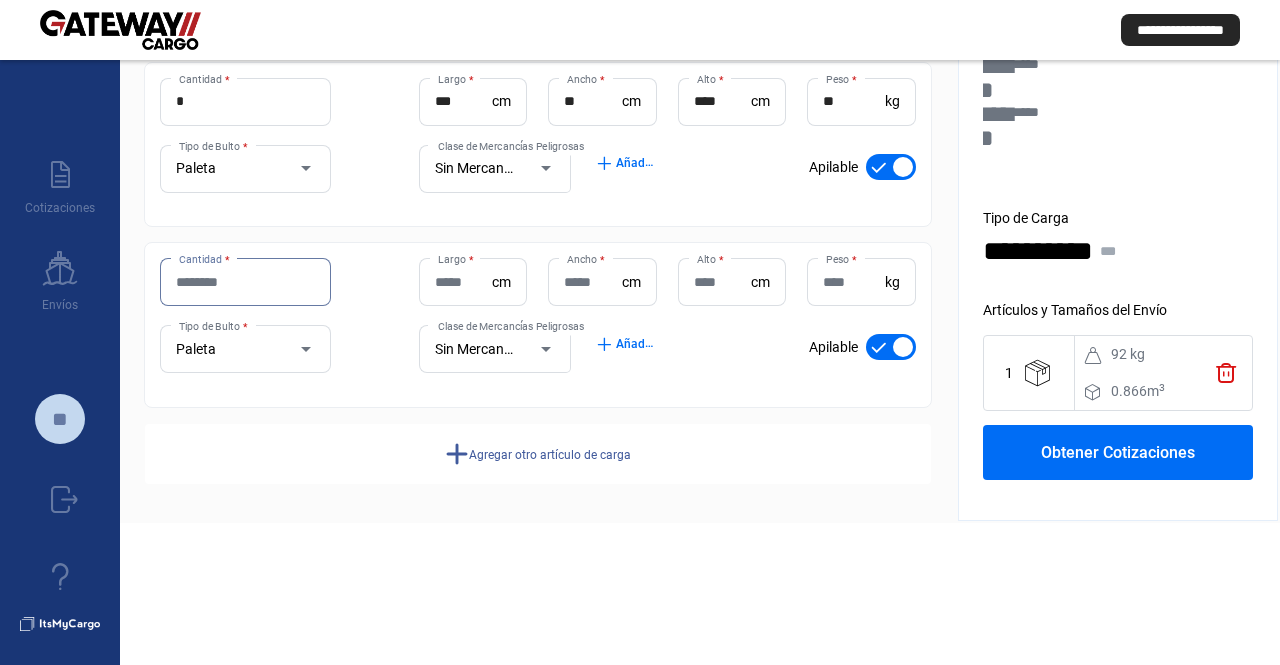 drag, startPoint x: 234, startPoint y: 275, endPoint x: 208, endPoint y: 275, distance: 26 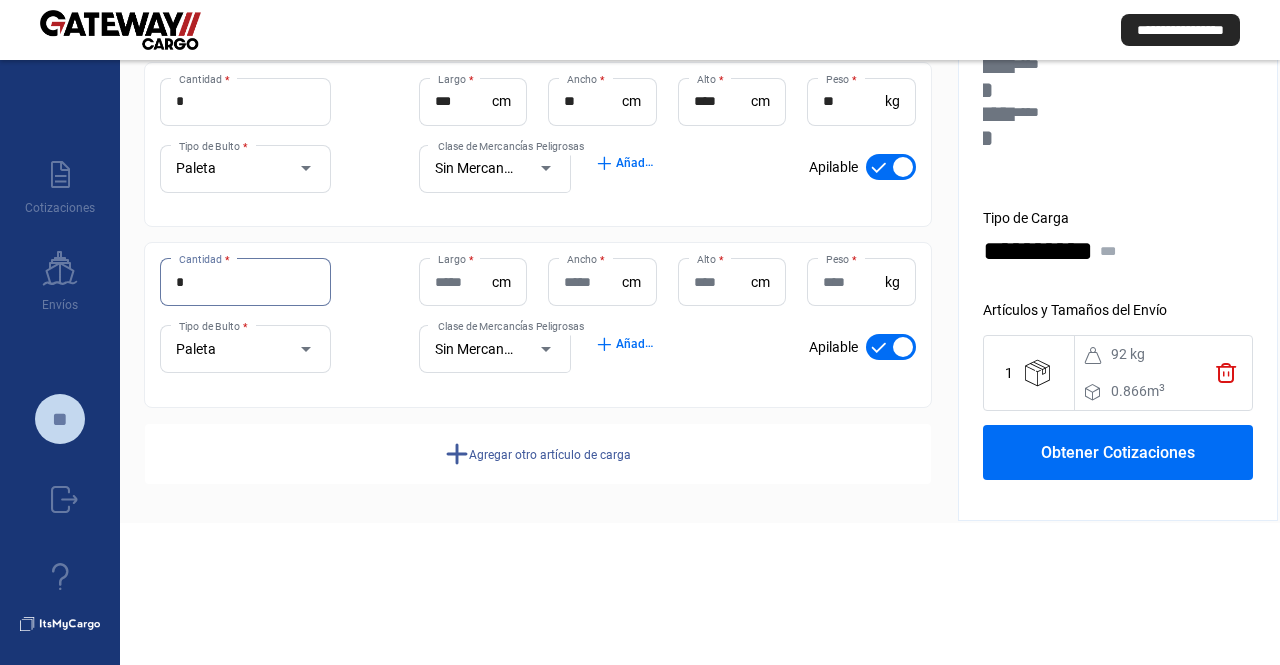 type on "*" 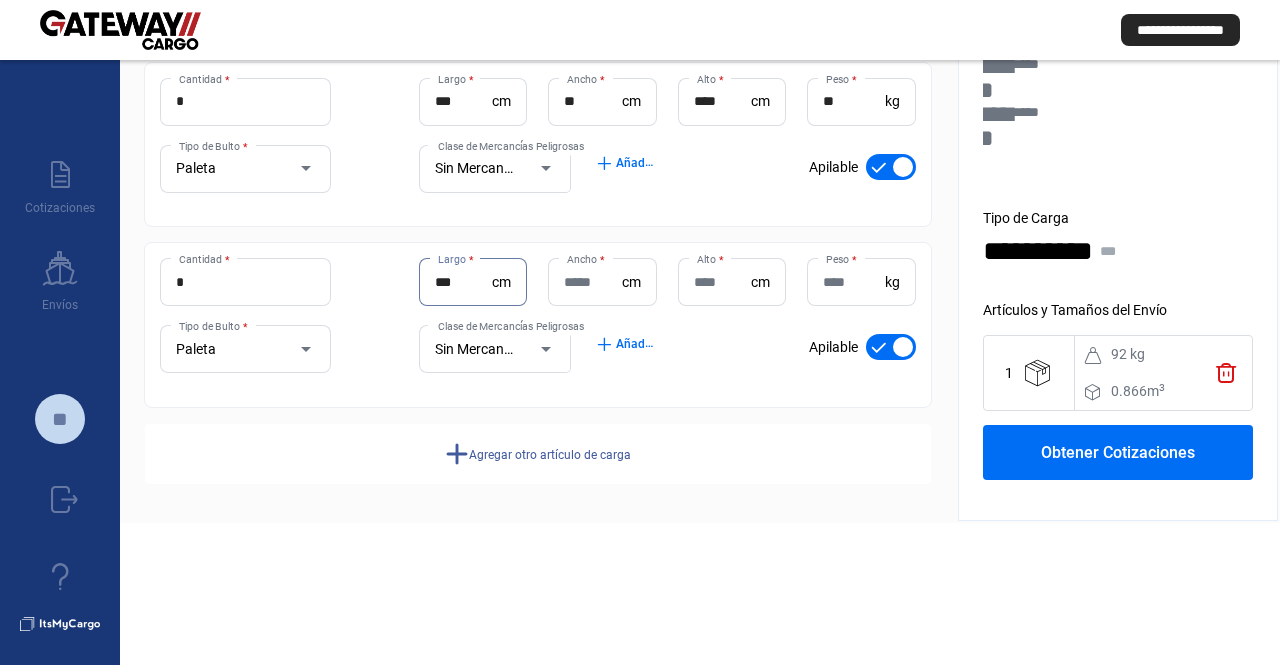 type on "***" 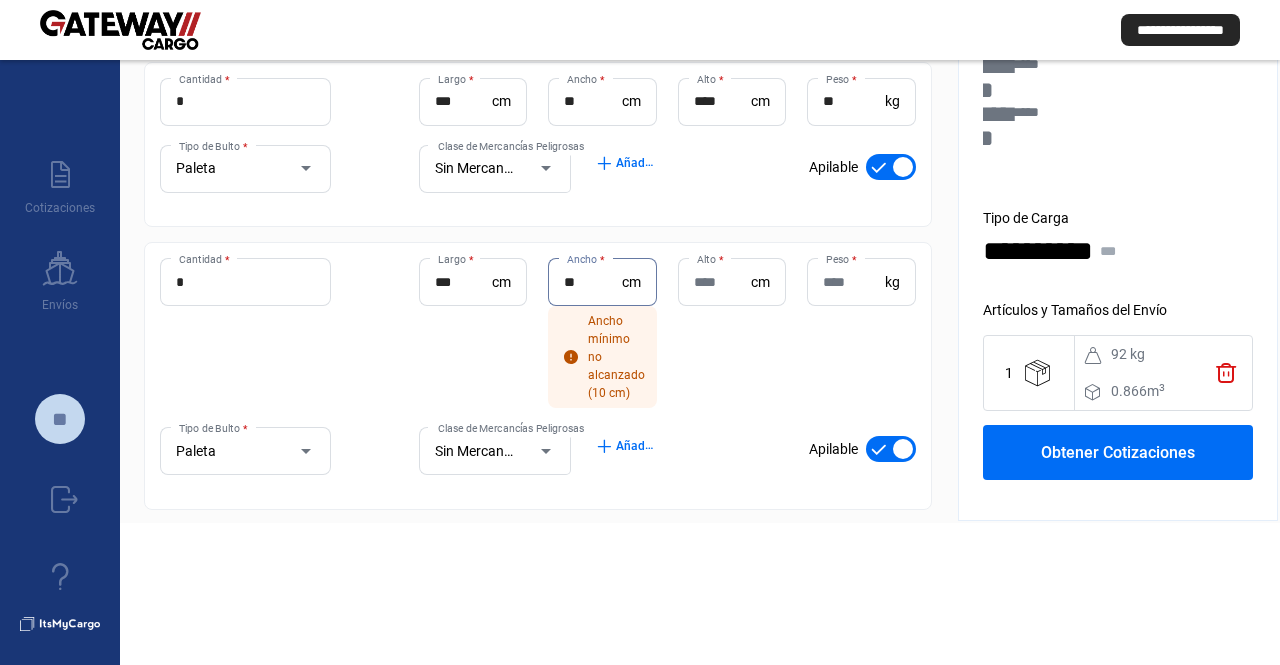 type on "**" 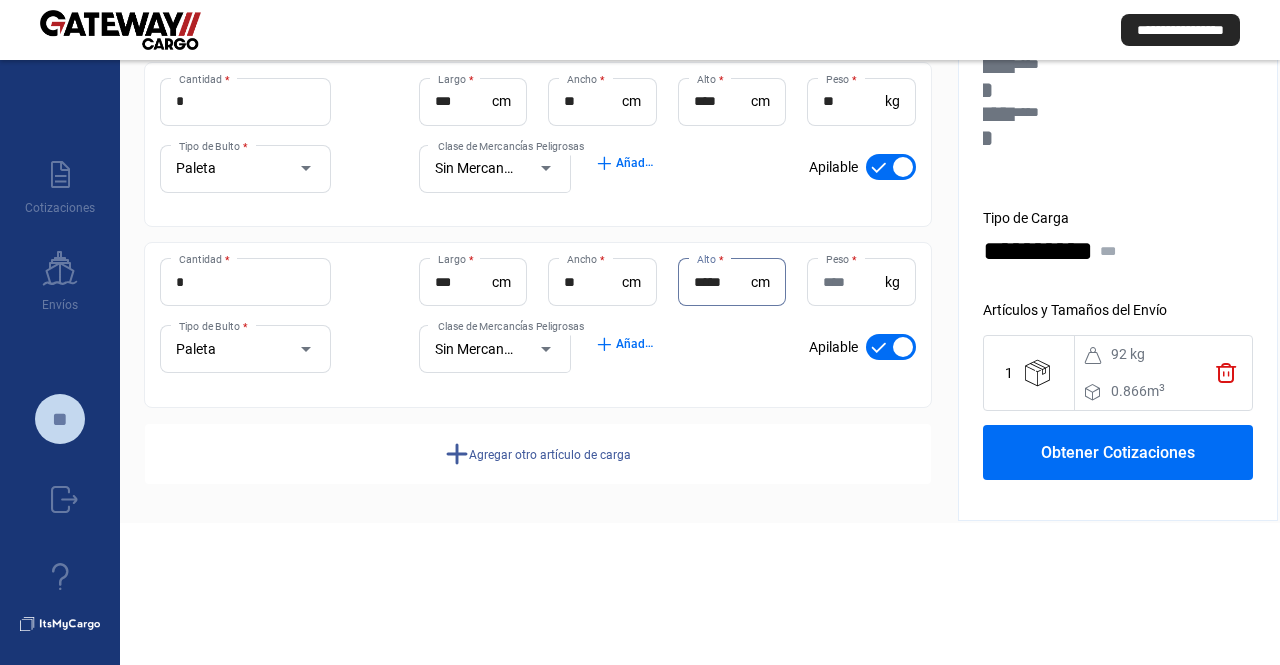 type on "*****" 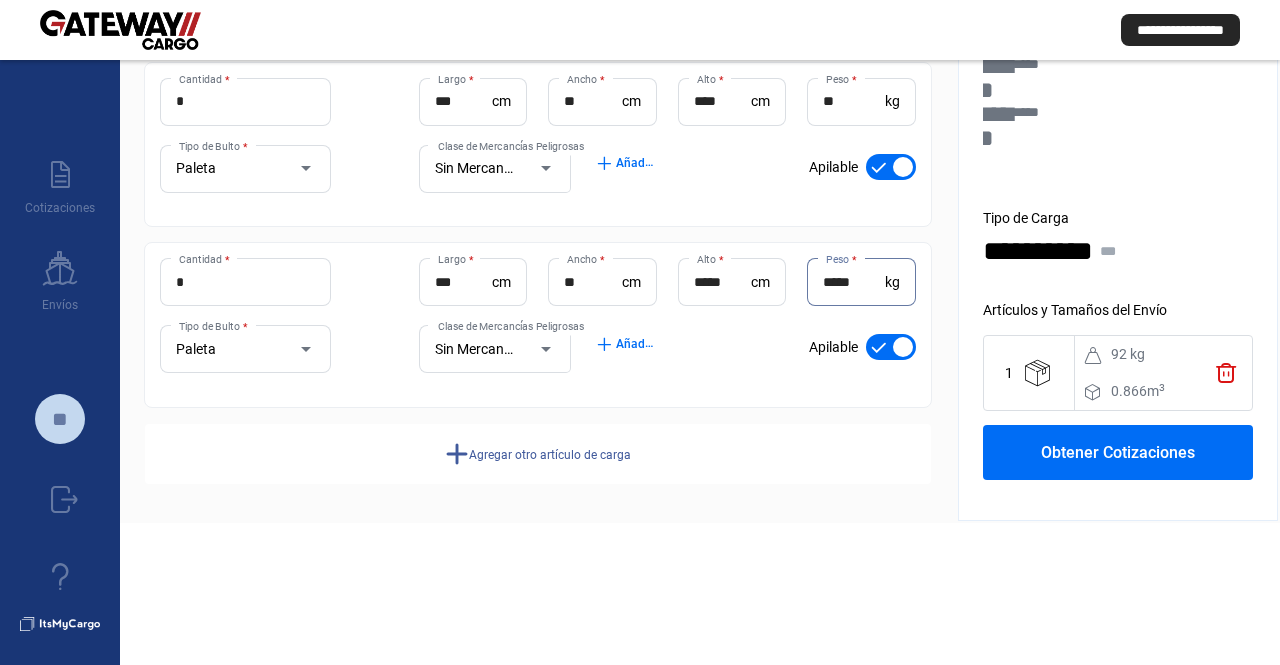 type on "*****" 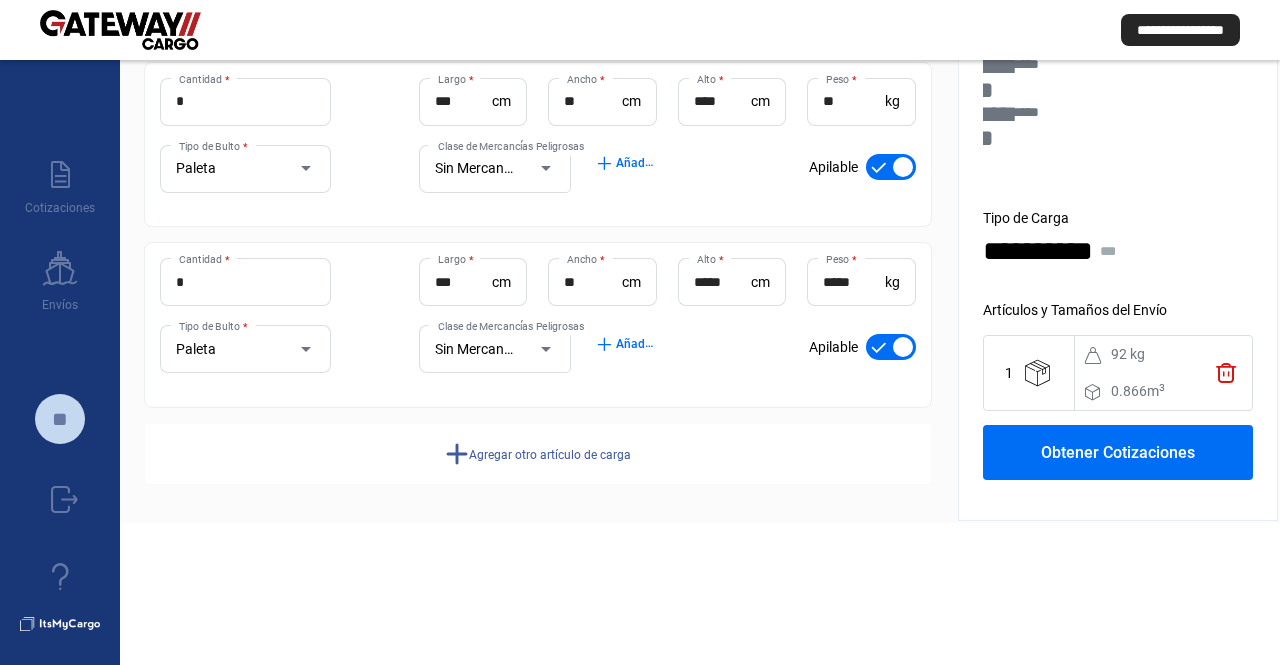 click on "Agregar otro artículo de carga" 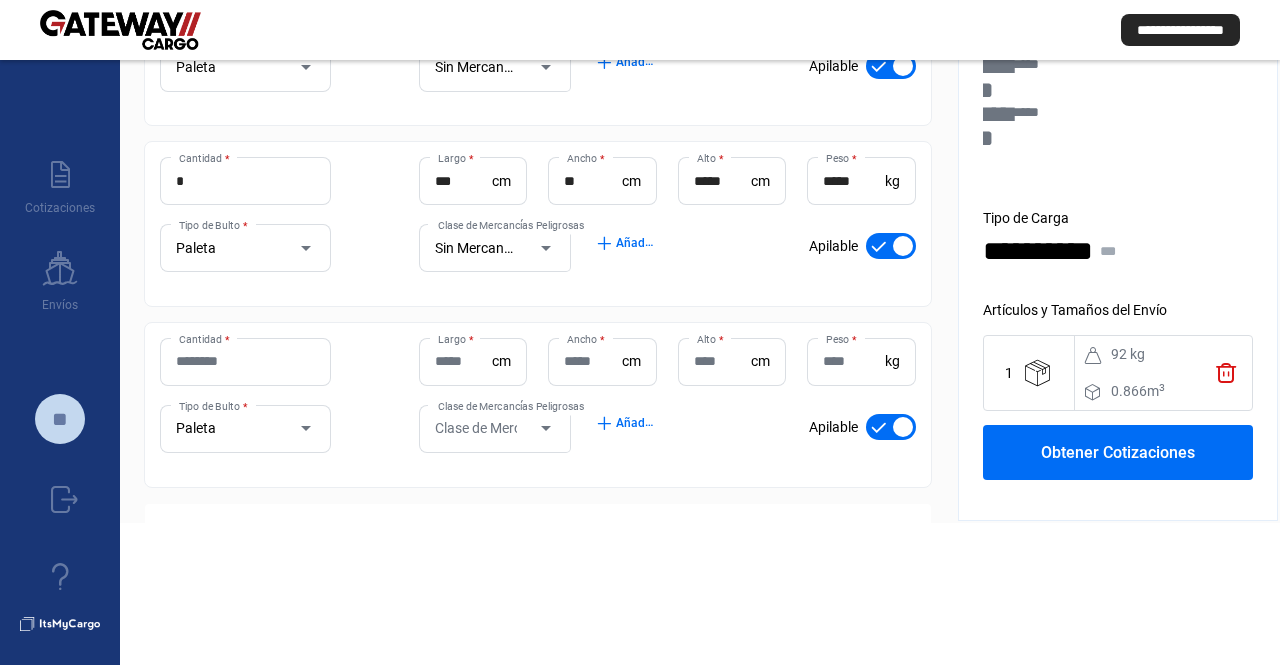 drag, startPoint x: 779, startPoint y: 411, endPoint x: 783, endPoint y: 441, distance: 30.265491 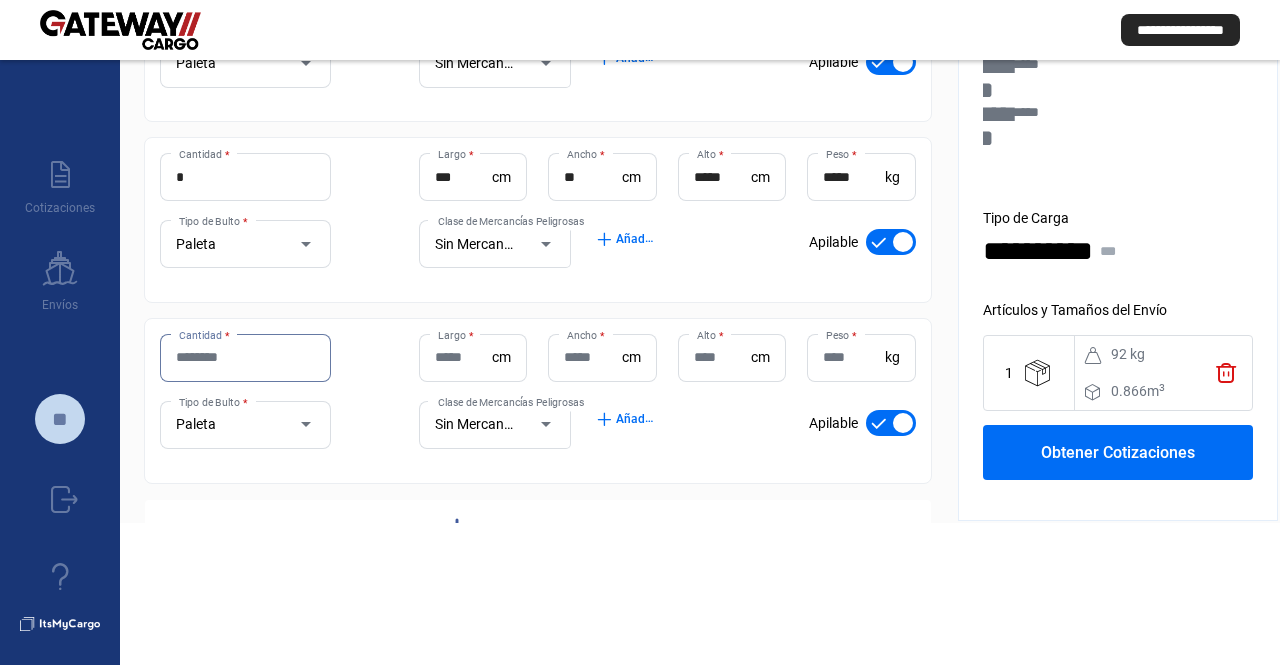 click on "Cantidad *" at bounding box center (245, 357) 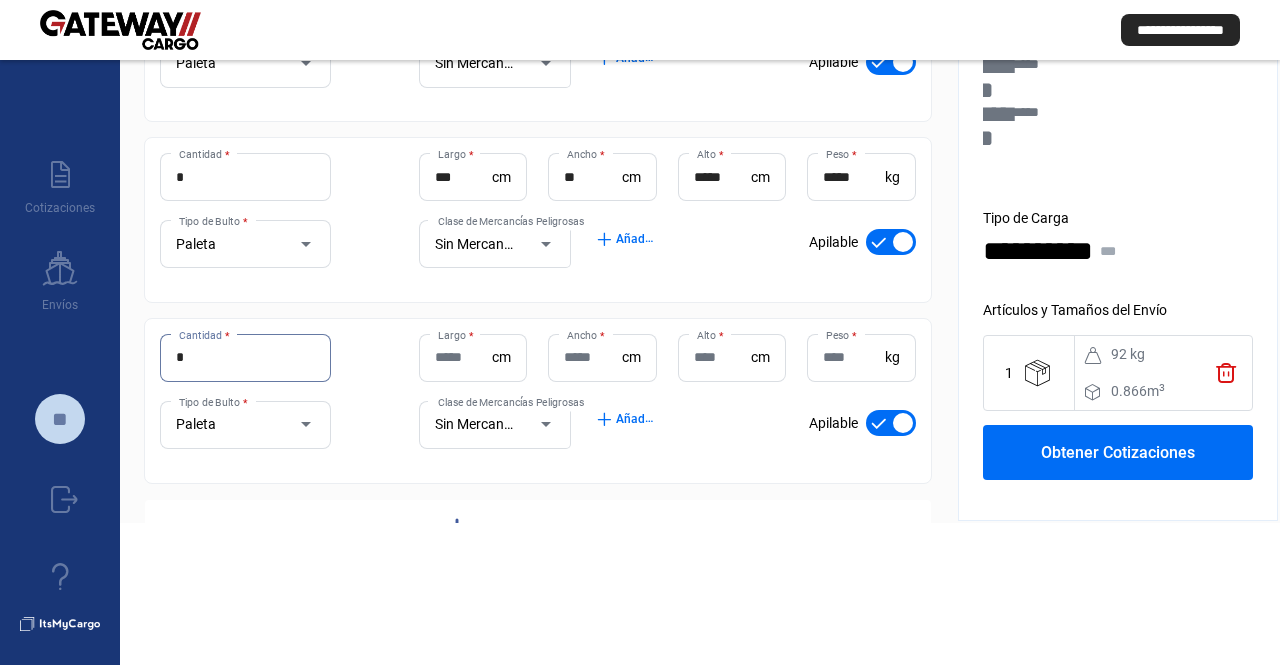 type on "*" 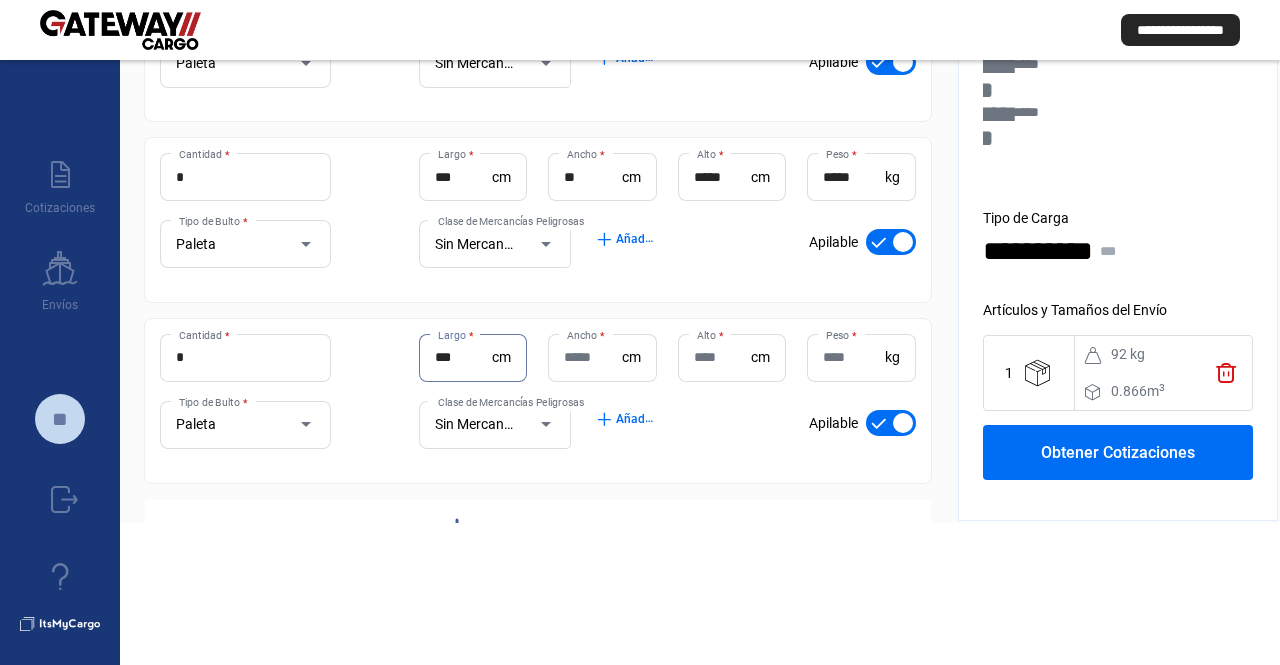 type on "***" 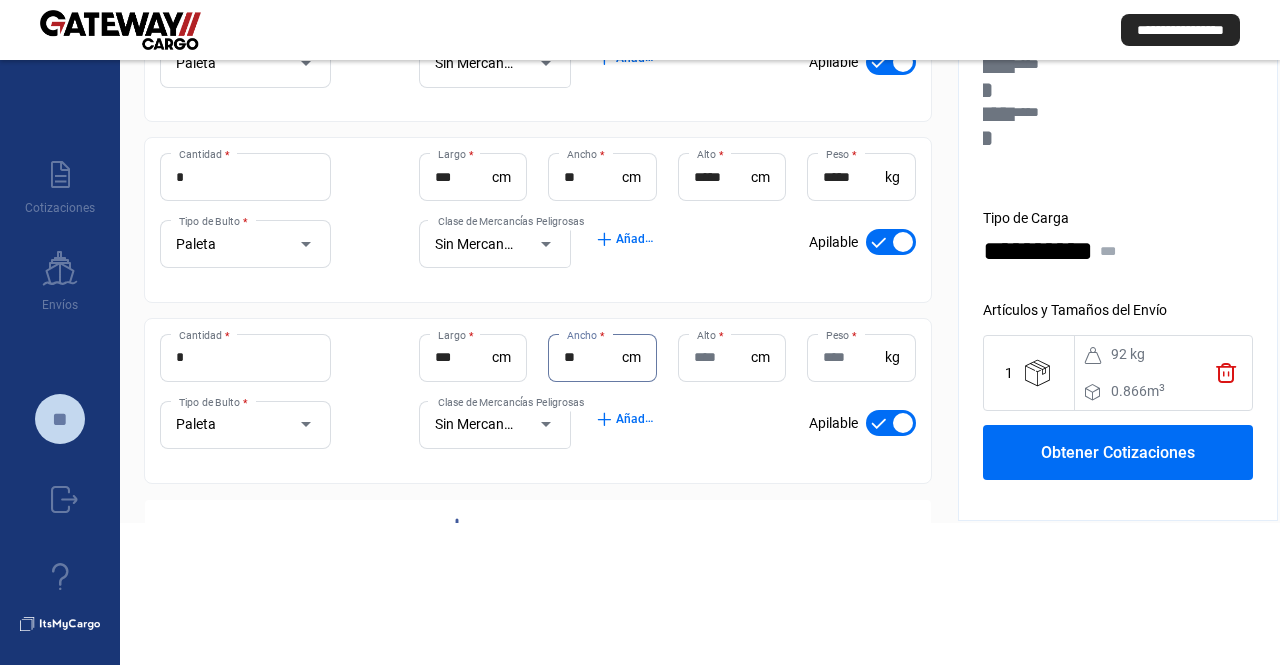 type on "**" 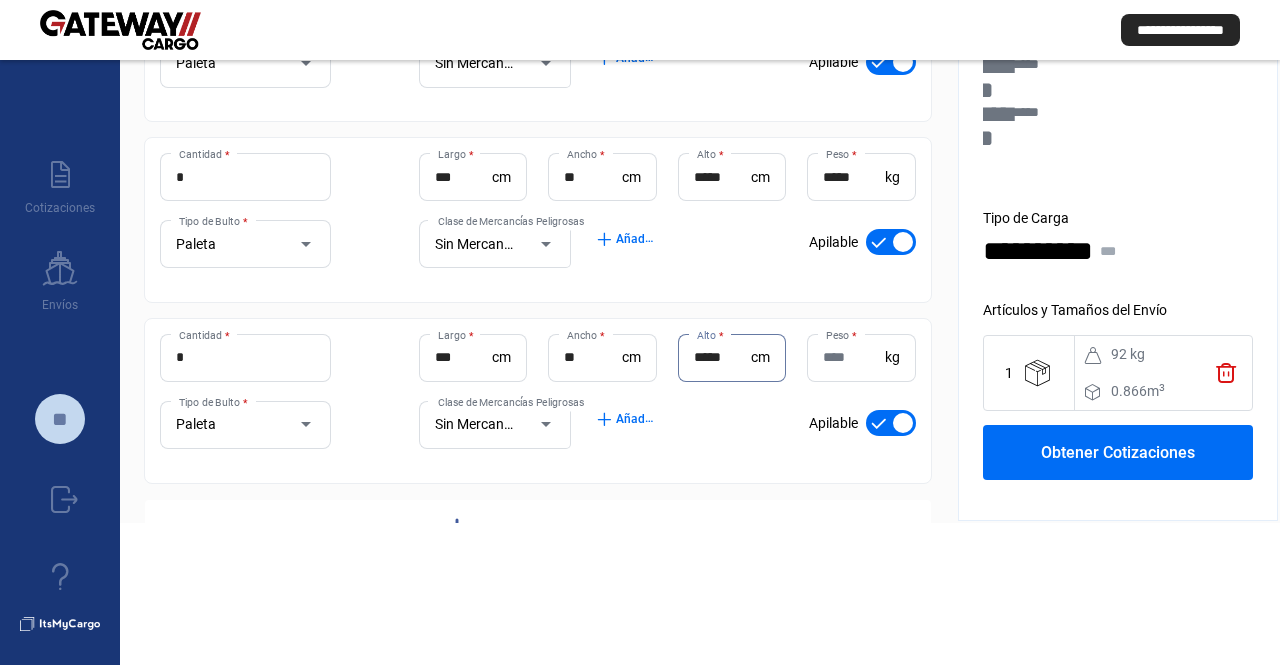 type on "*****" 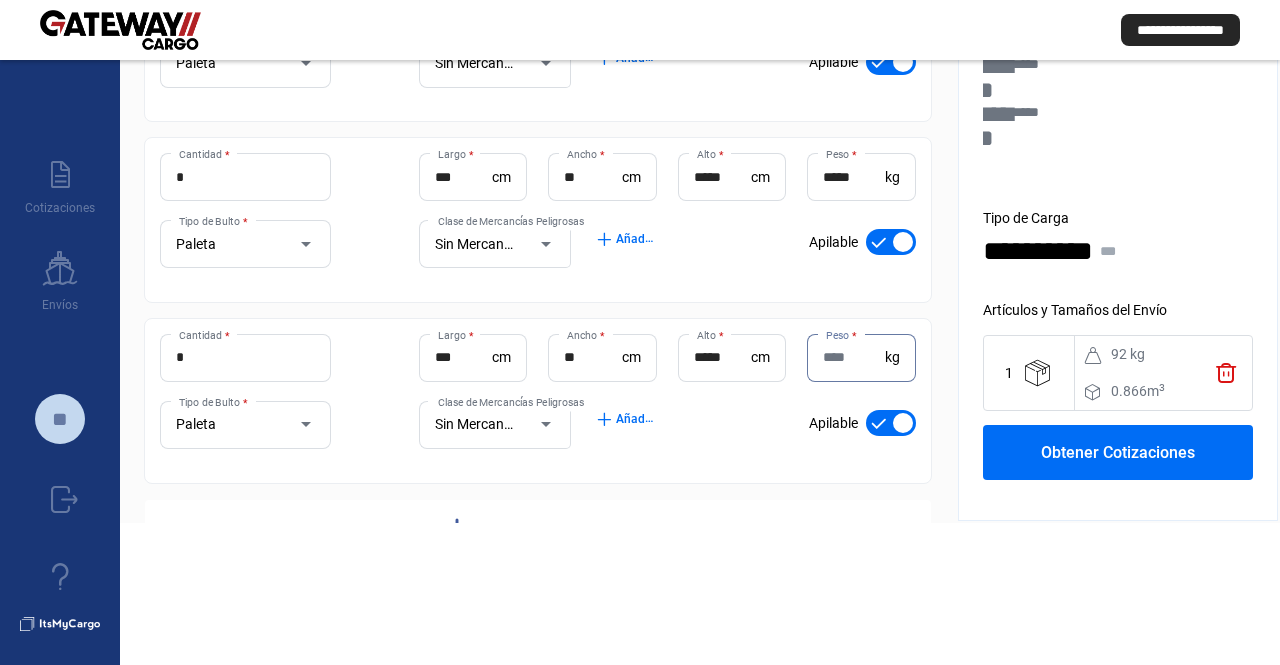 click on "Peso  *" at bounding box center (853, 357) 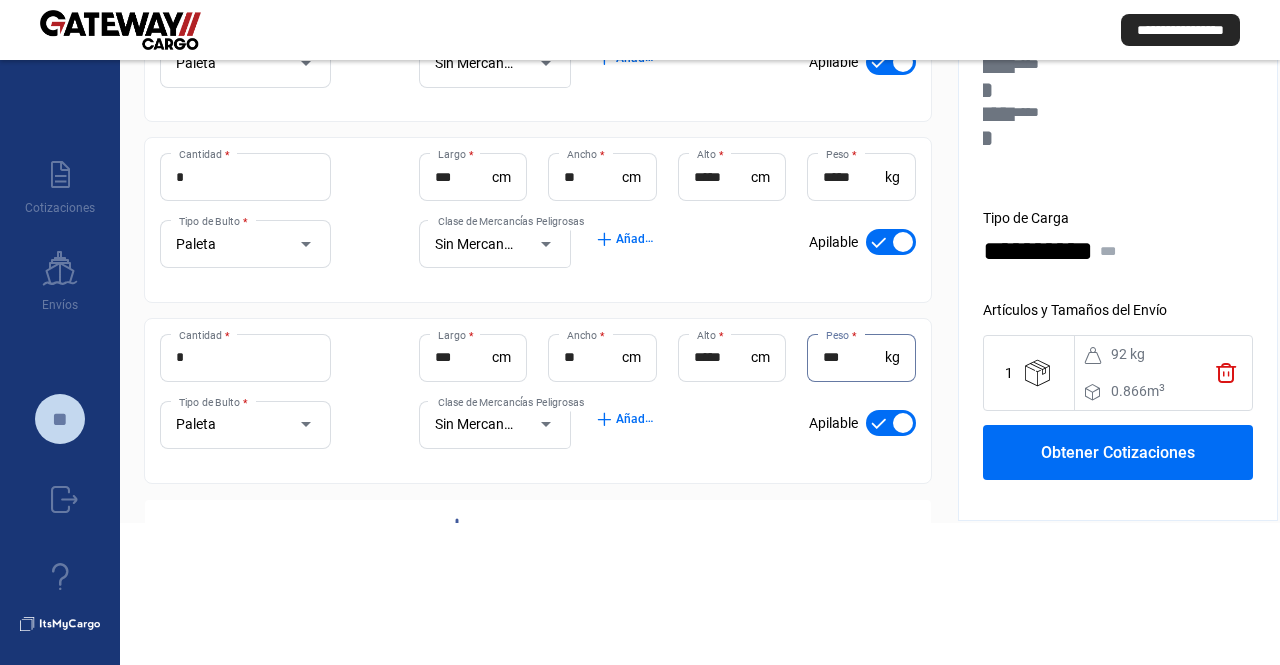type on "***" 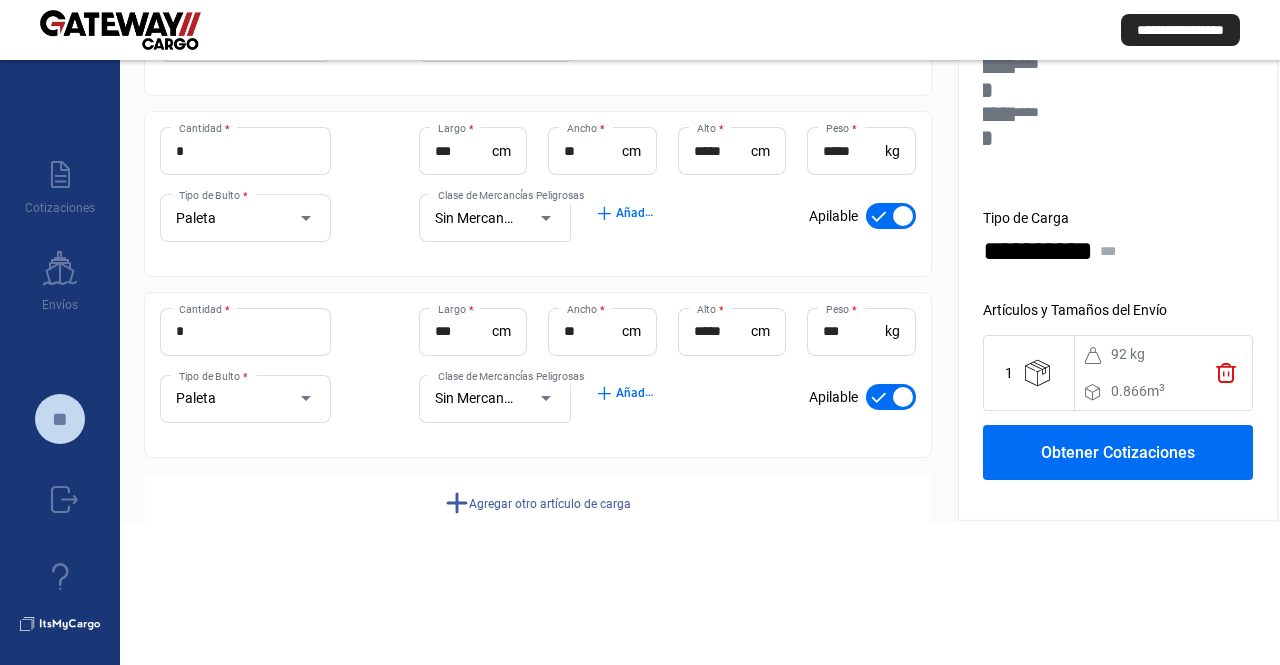 scroll, scrollTop: 337, scrollLeft: 0, axis: vertical 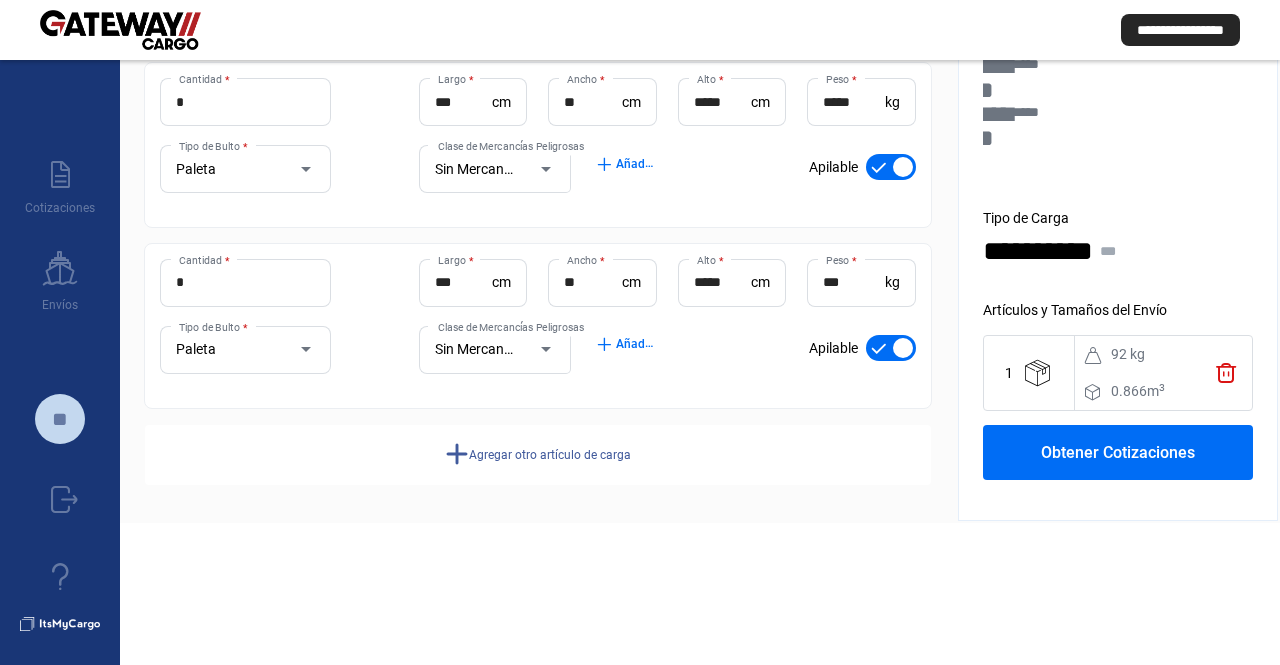 drag, startPoint x: 650, startPoint y: 413, endPoint x: 560, endPoint y: 503, distance: 127.27922 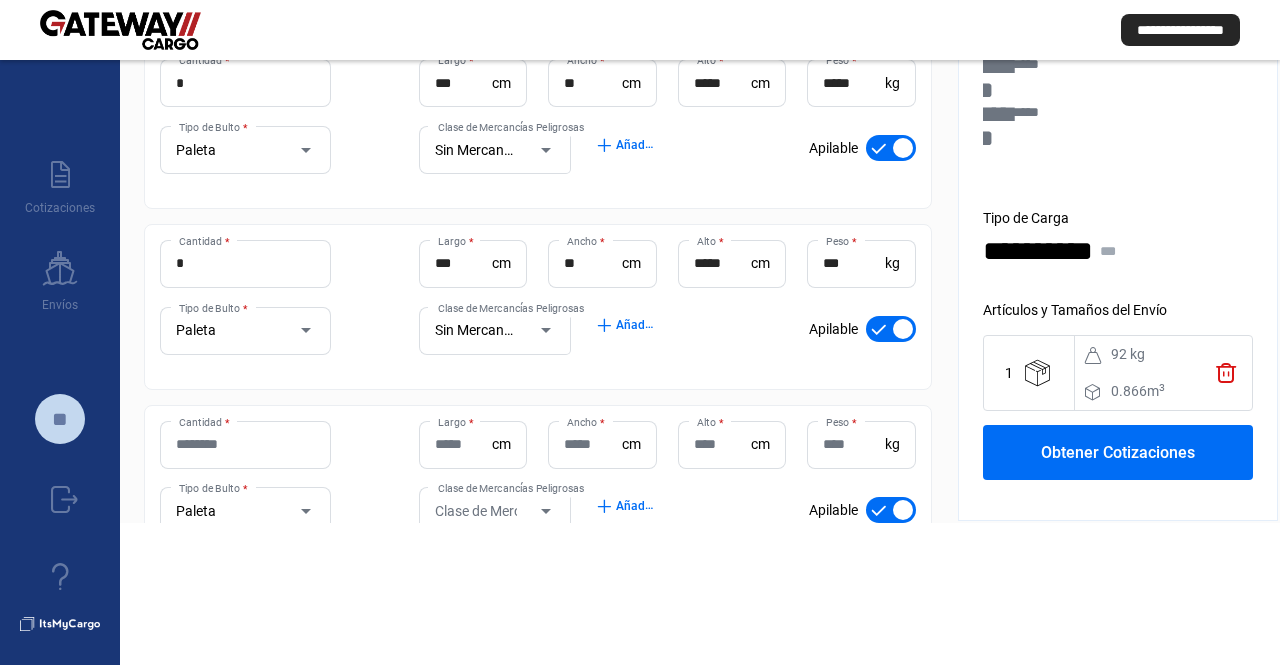 scroll, scrollTop: 372, scrollLeft: 0, axis: vertical 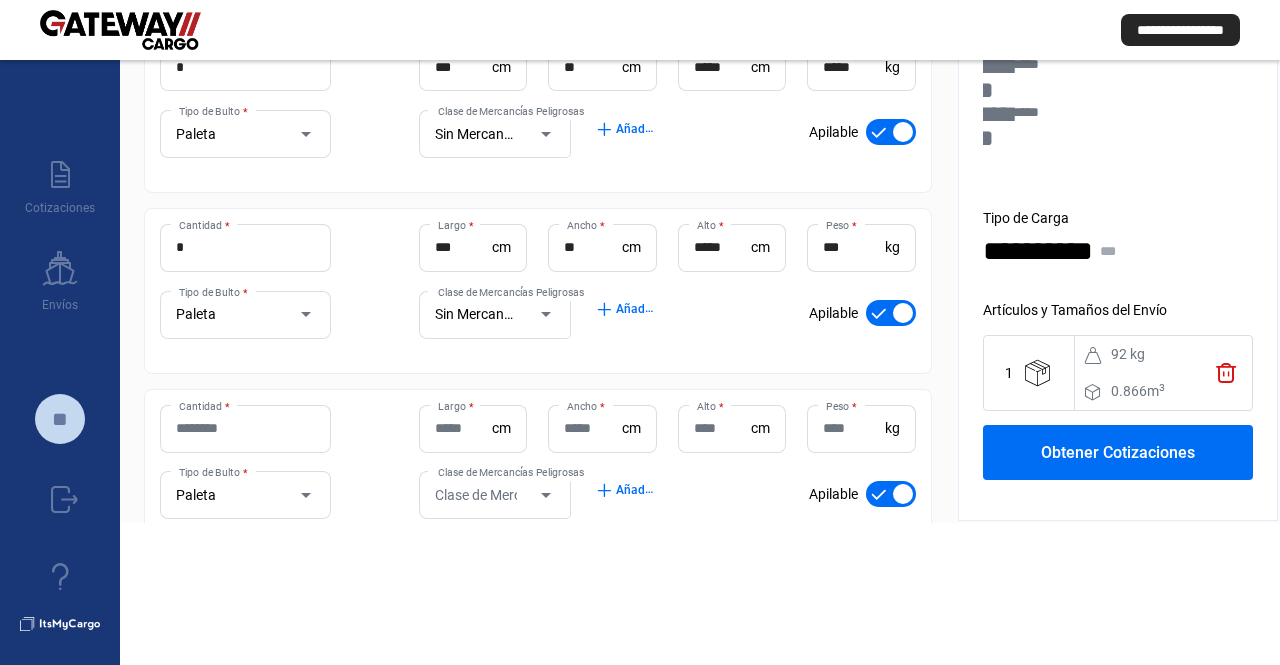 drag, startPoint x: 724, startPoint y: 435, endPoint x: 726, endPoint y: 504, distance: 69.02898 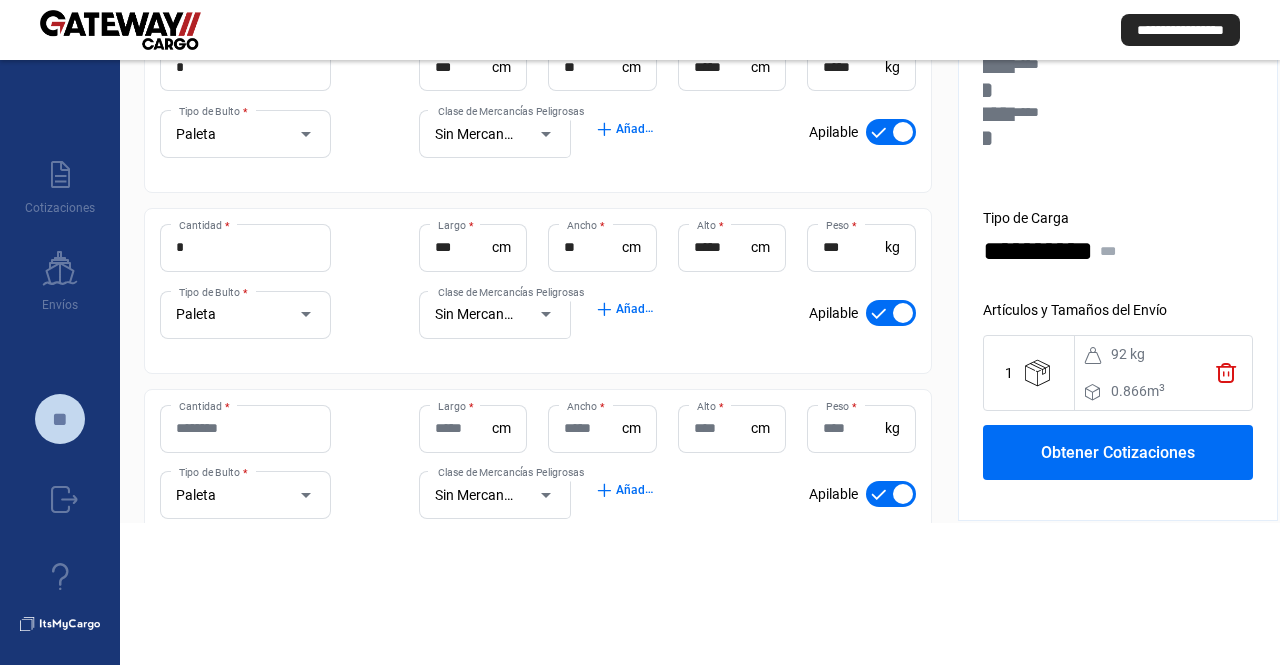 click on "Cantidad *" at bounding box center (245, 428) 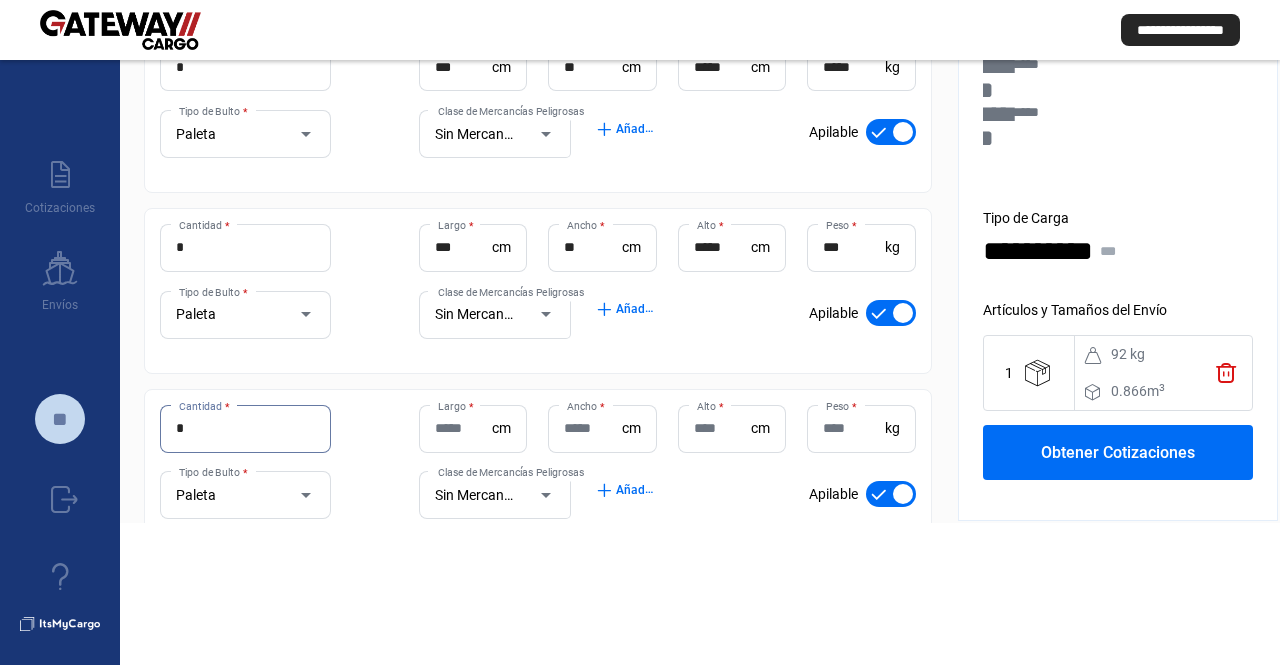 type on "*" 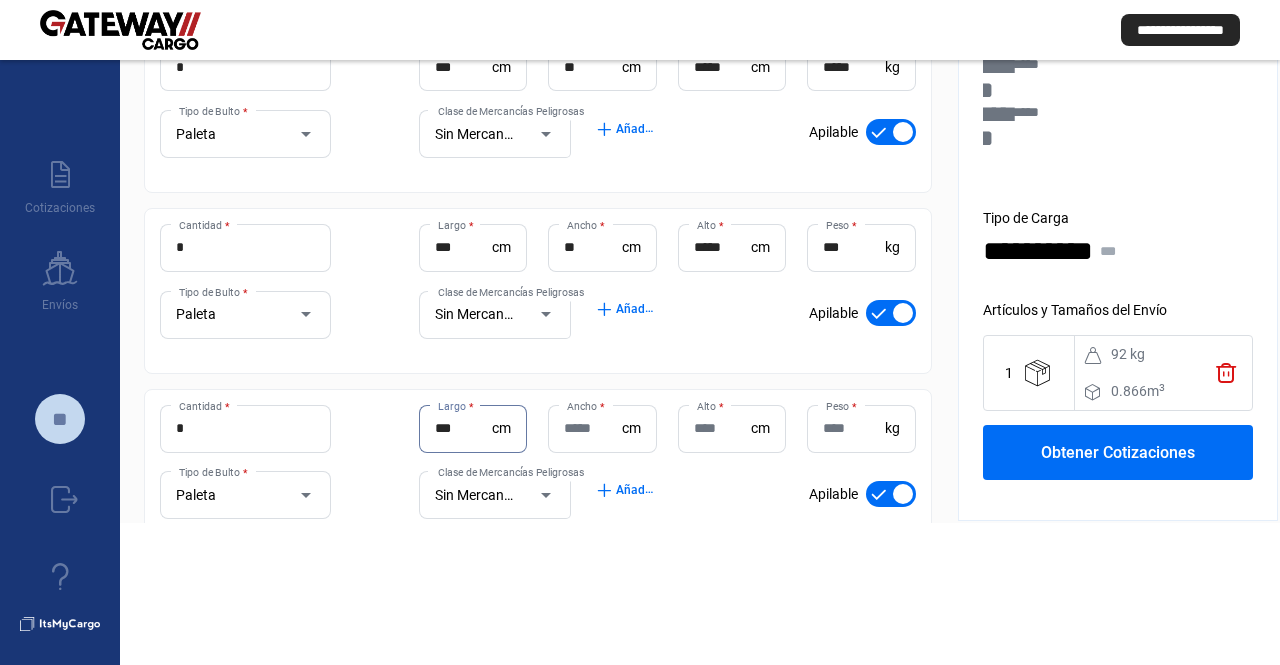 type on "***" 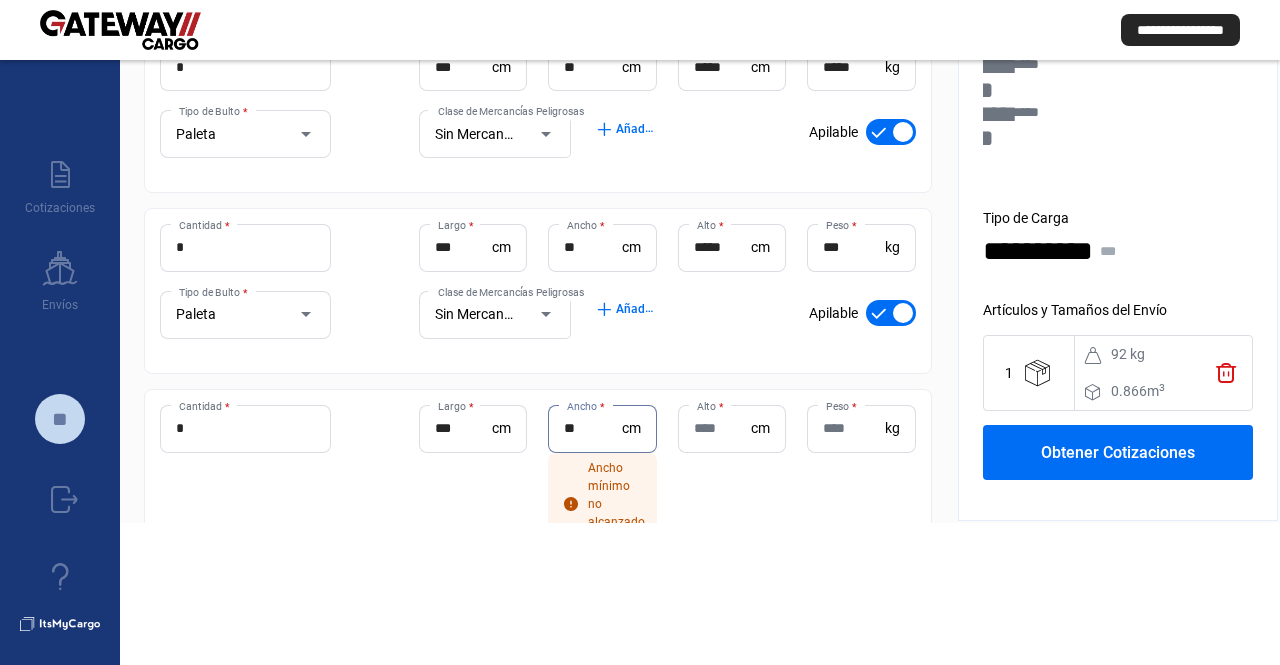 type on "**" 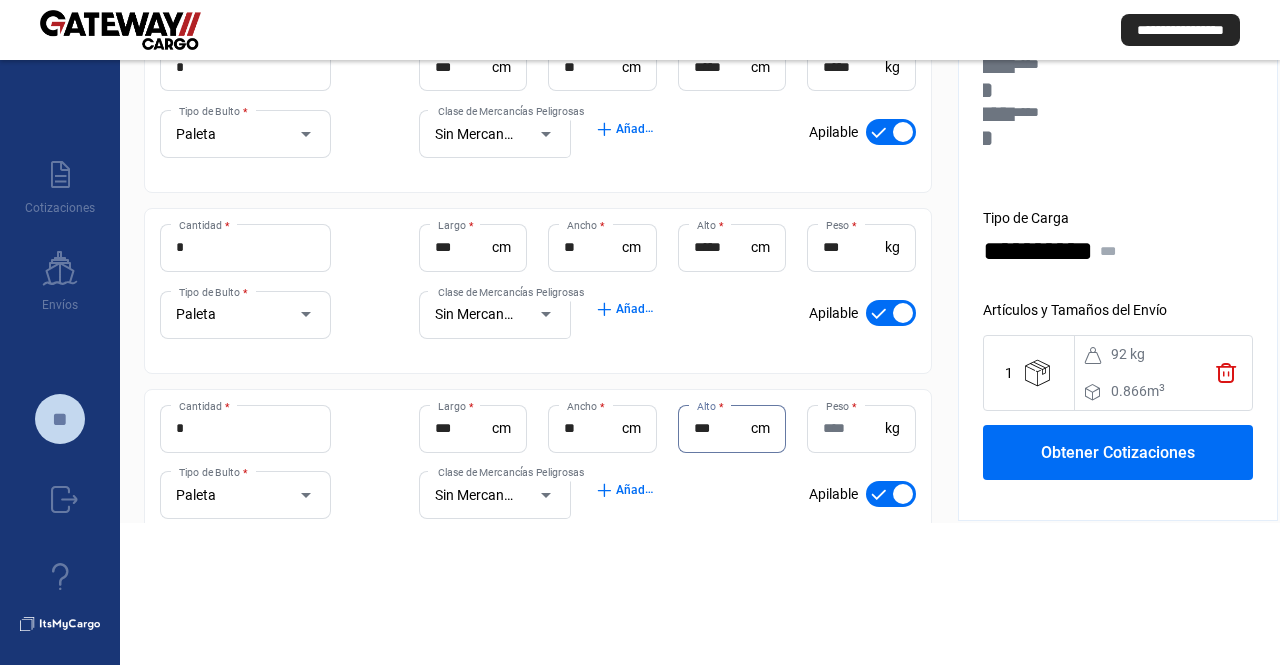 type on "***" 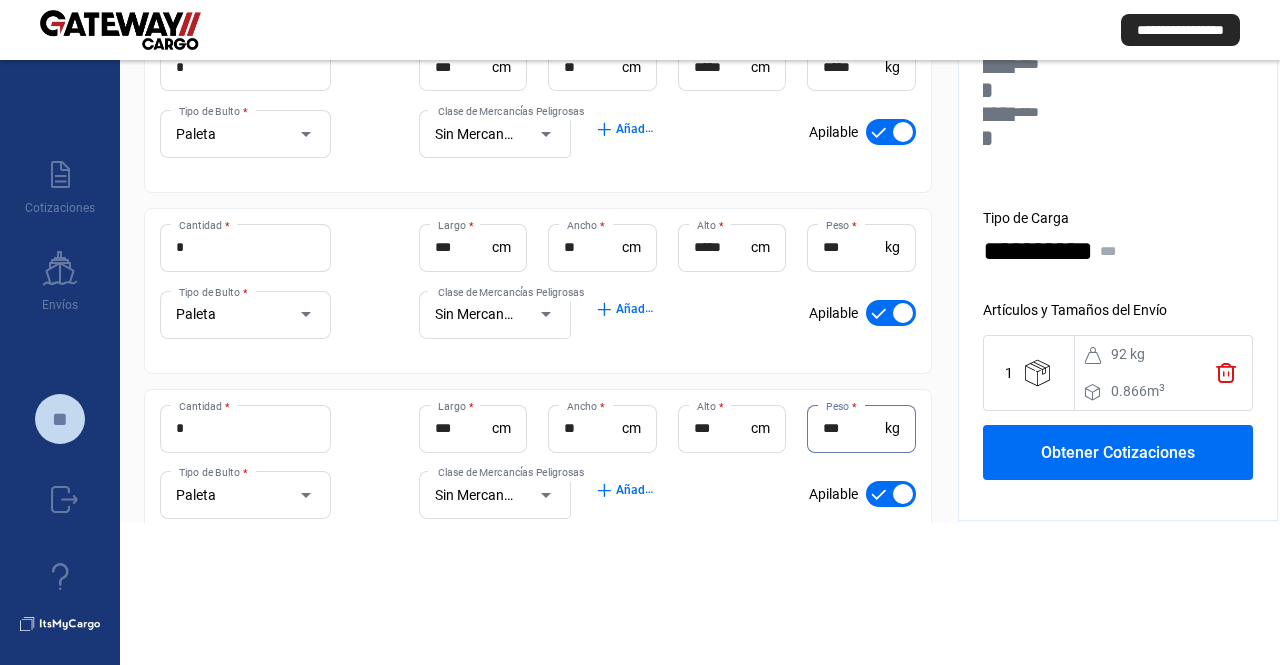 type on "***" 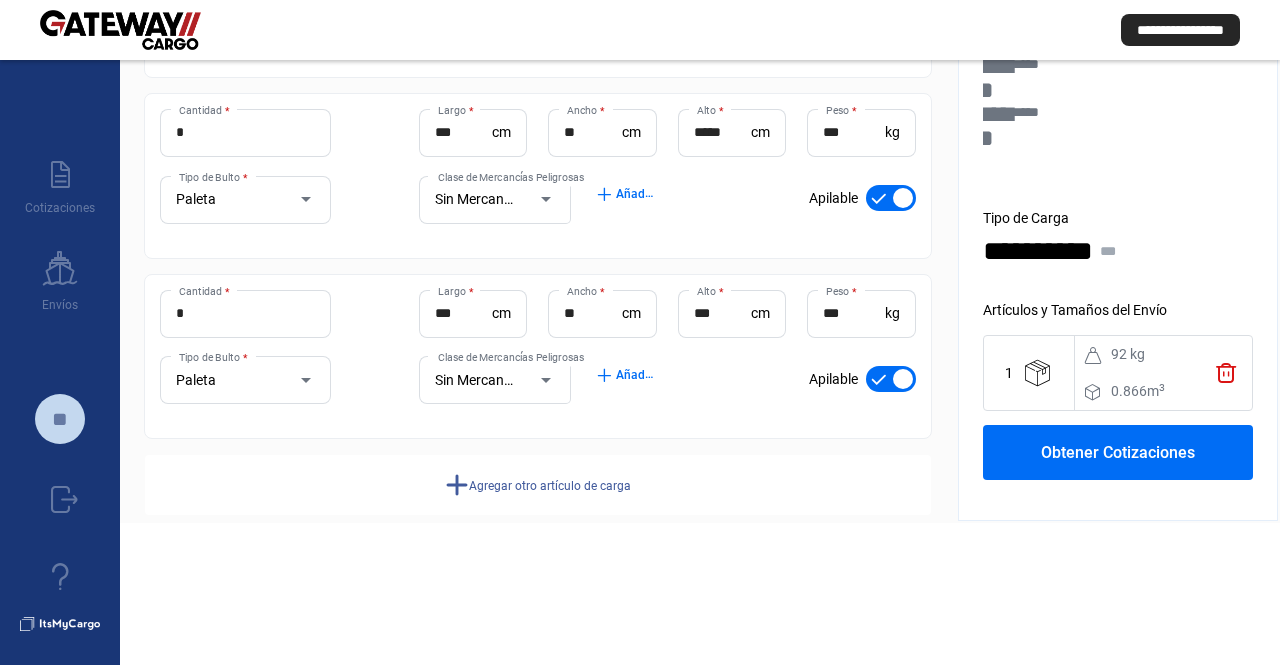 drag, startPoint x: 522, startPoint y: 399, endPoint x: 543, endPoint y: 501, distance: 104.13933 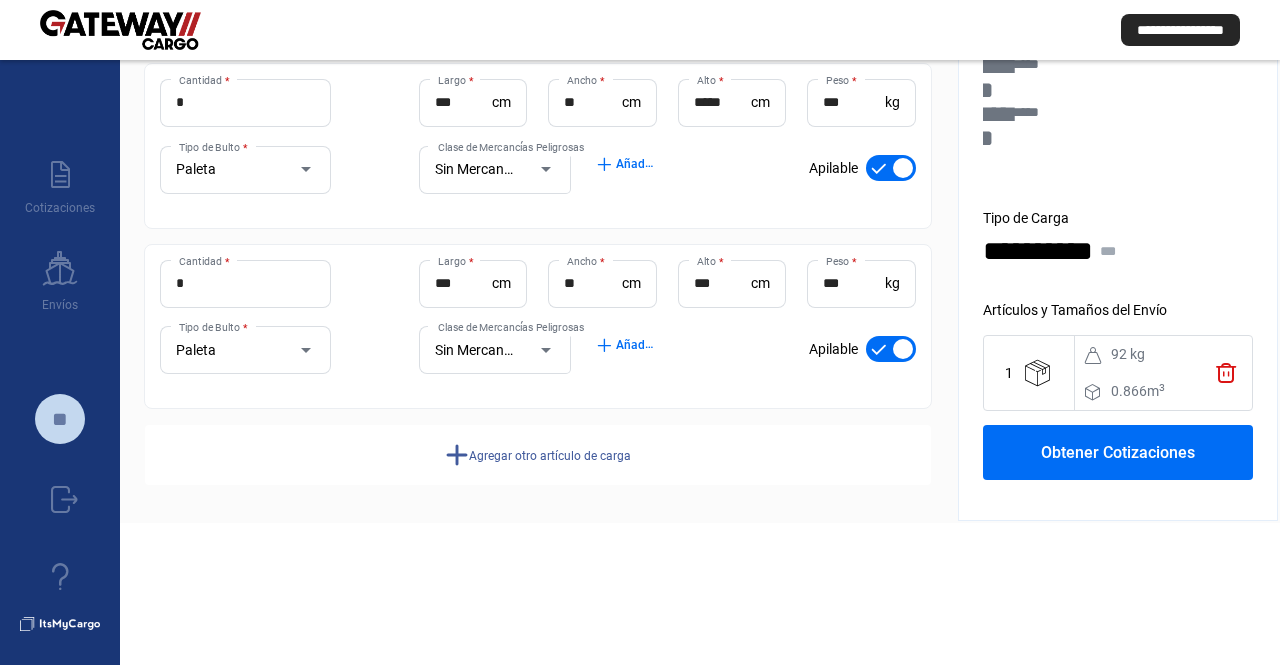 click on "Agregar otro artículo de carga" 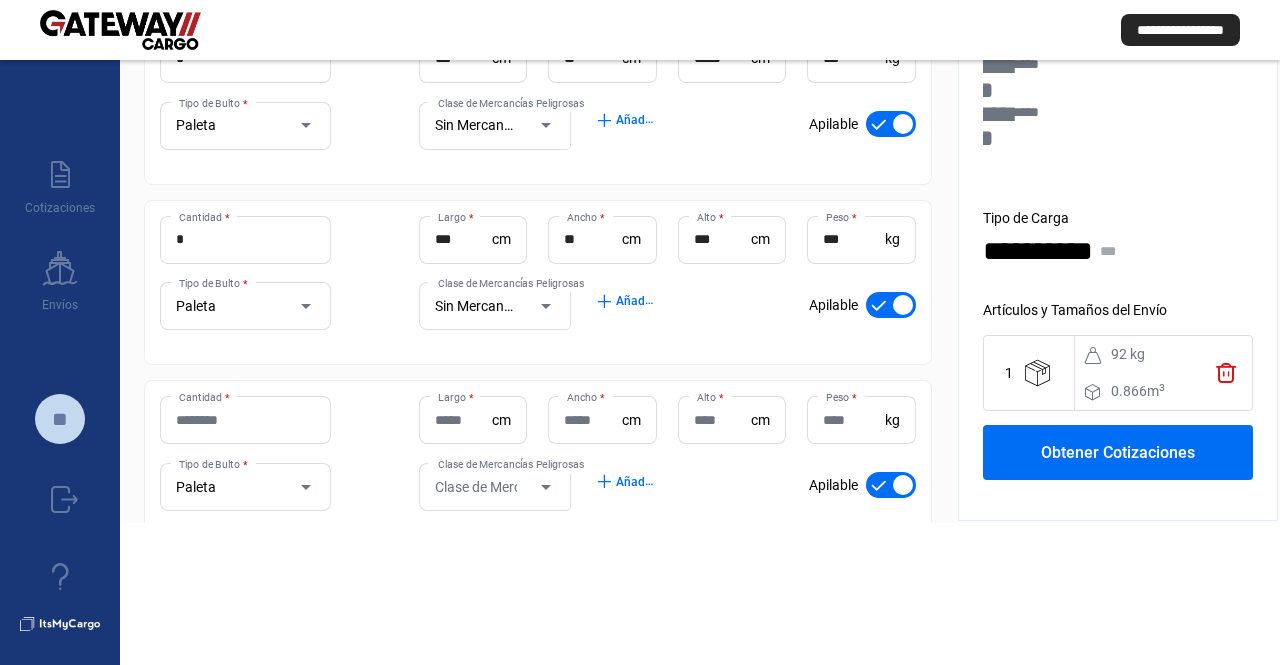 drag, startPoint x: 396, startPoint y: 369, endPoint x: 391, endPoint y: 438, distance: 69.18092 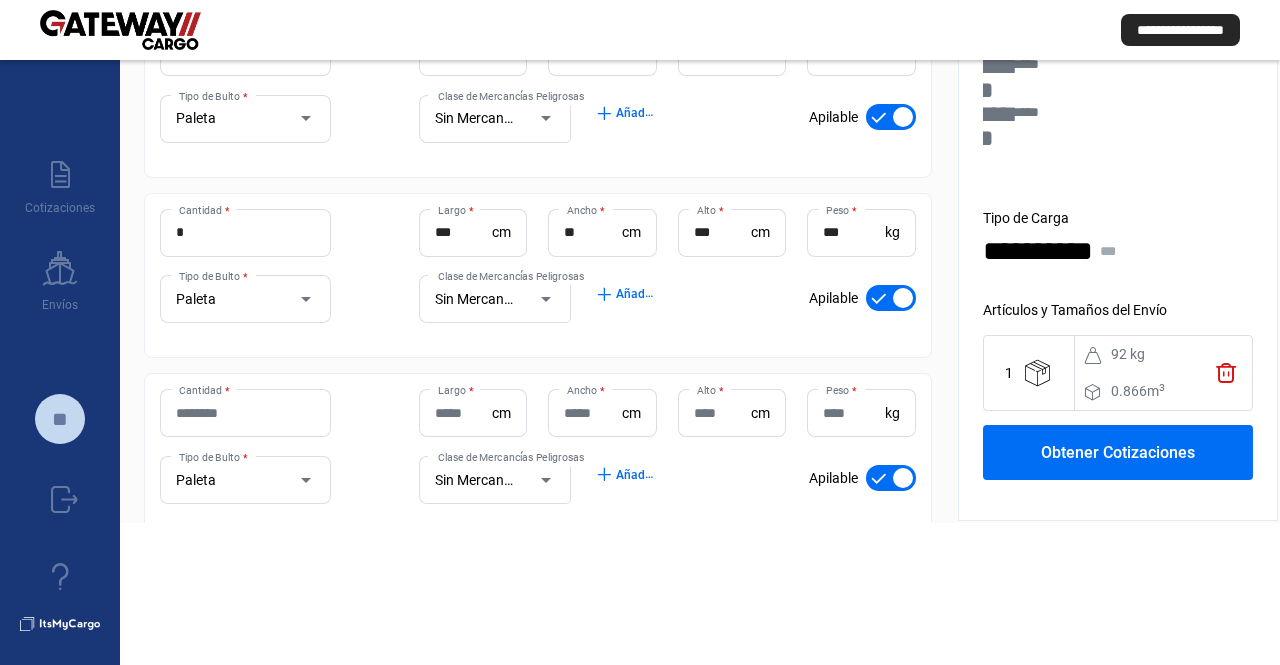 click on "Cantidad *" at bounding box center (245, 413) 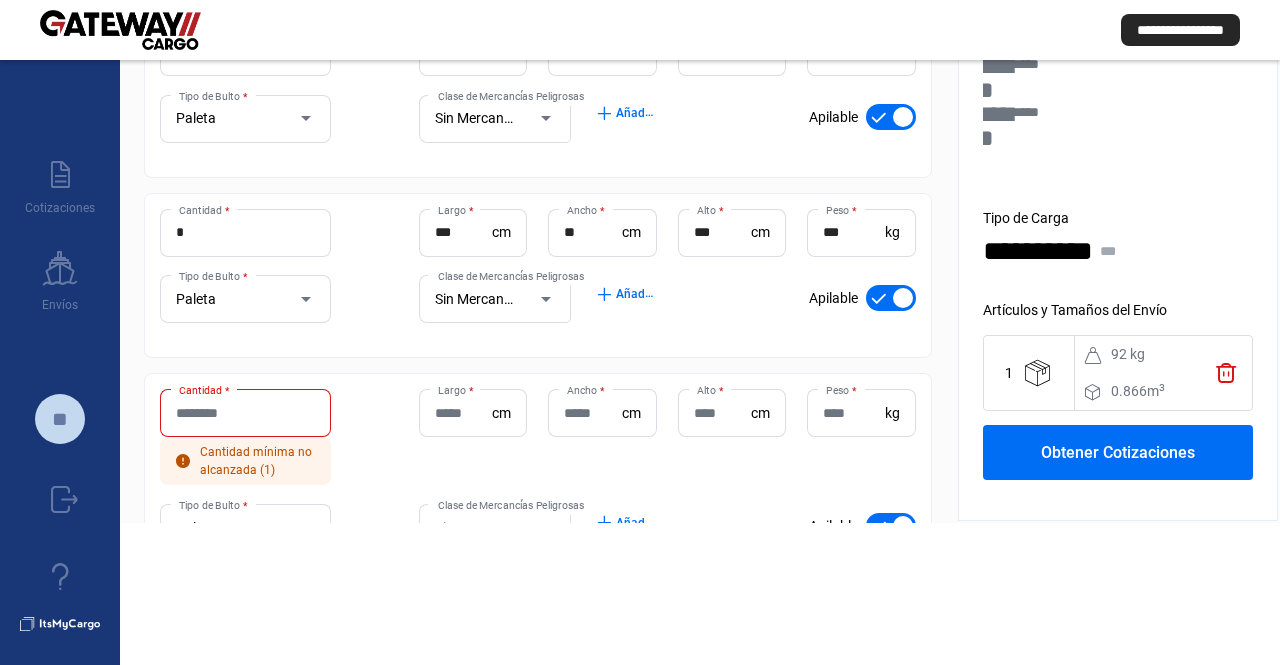 click on "Cantidad *" 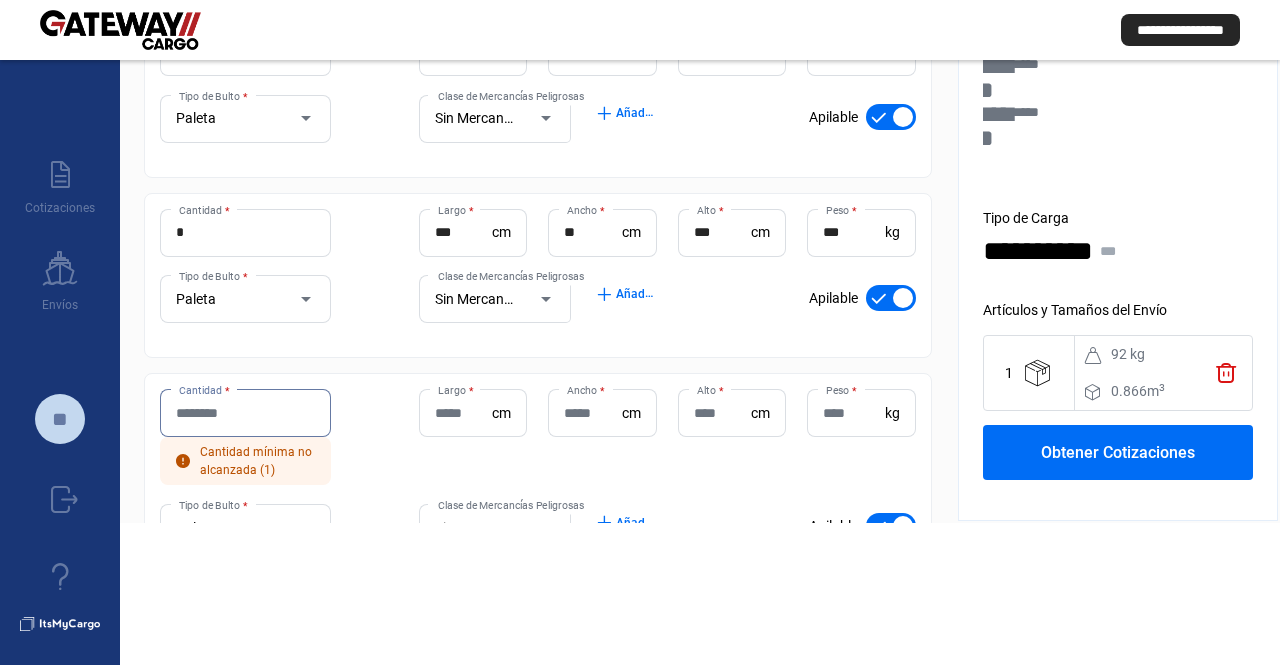 click on "Cantidad *" at bounding box center [245, 413] 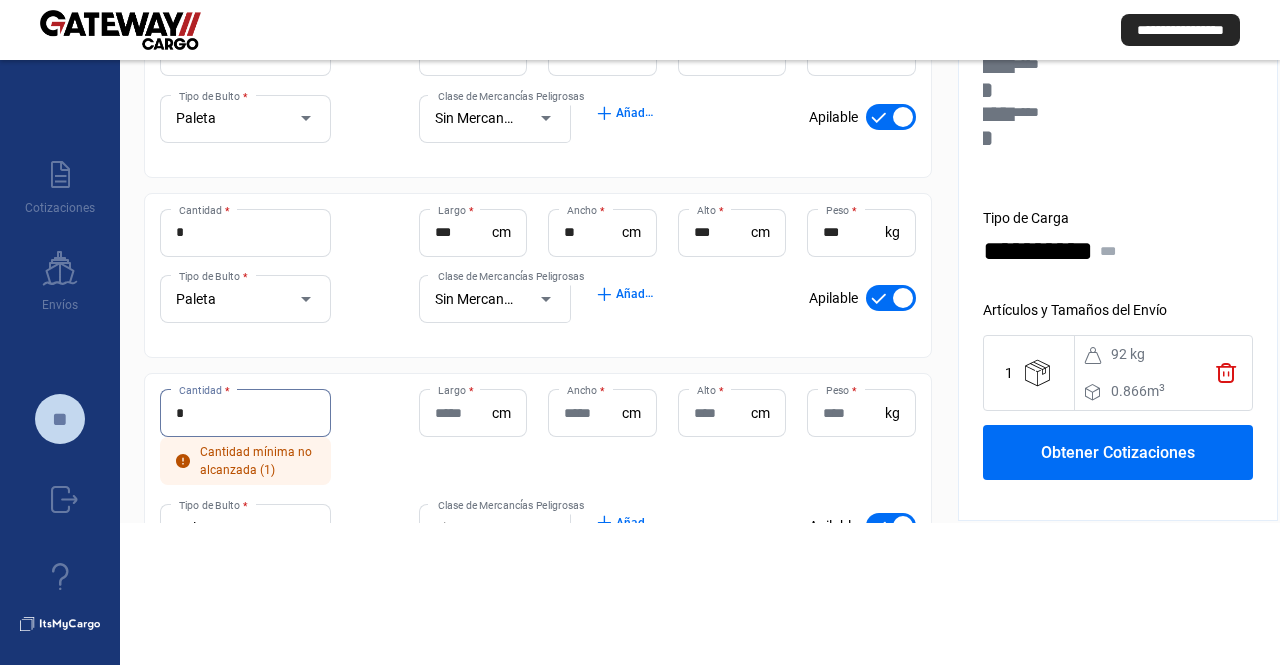 type on "*" 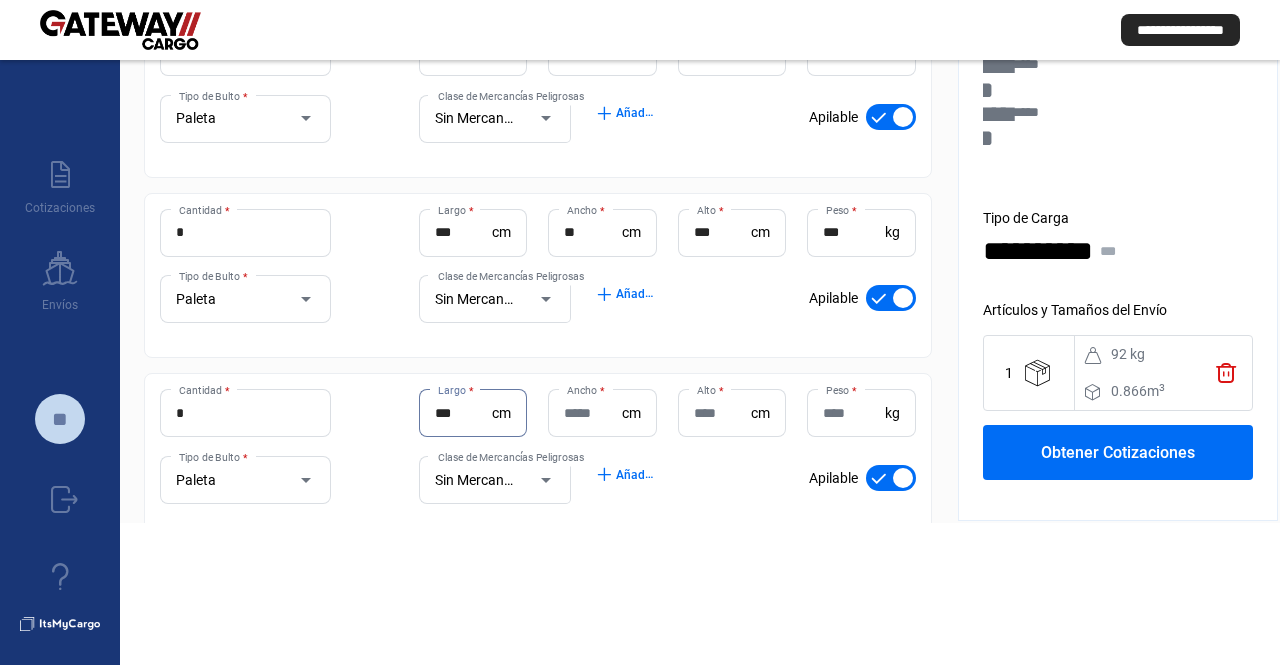 type on "***" 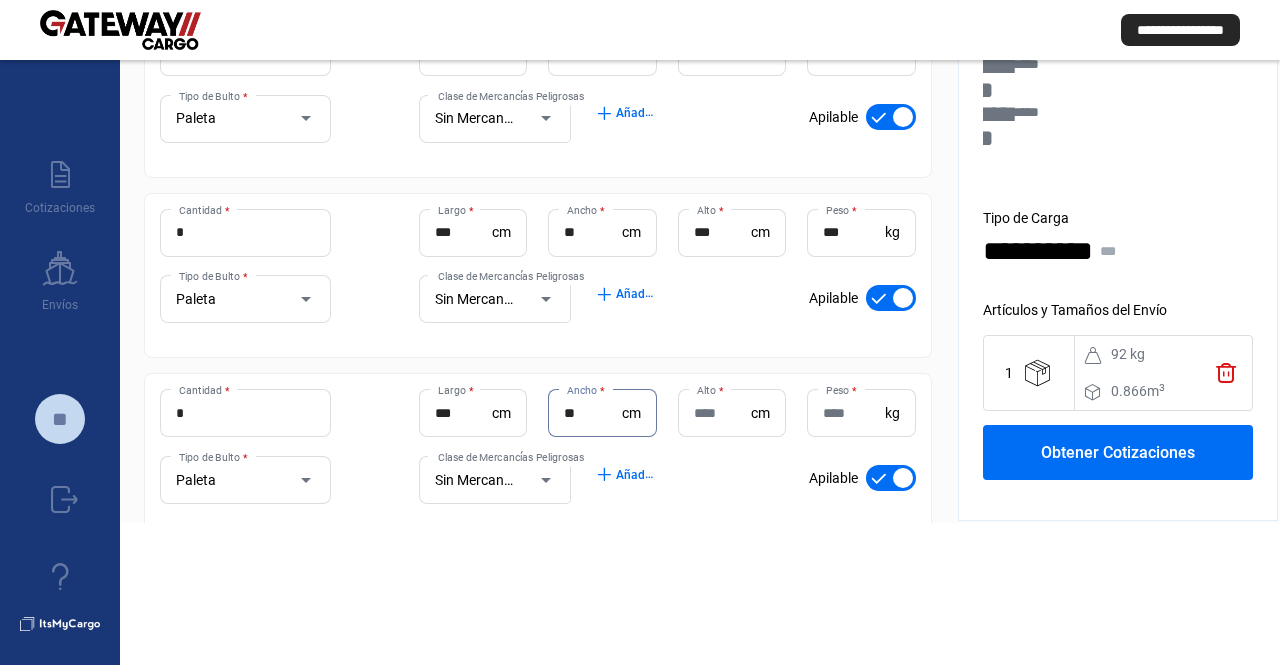 type on "**" 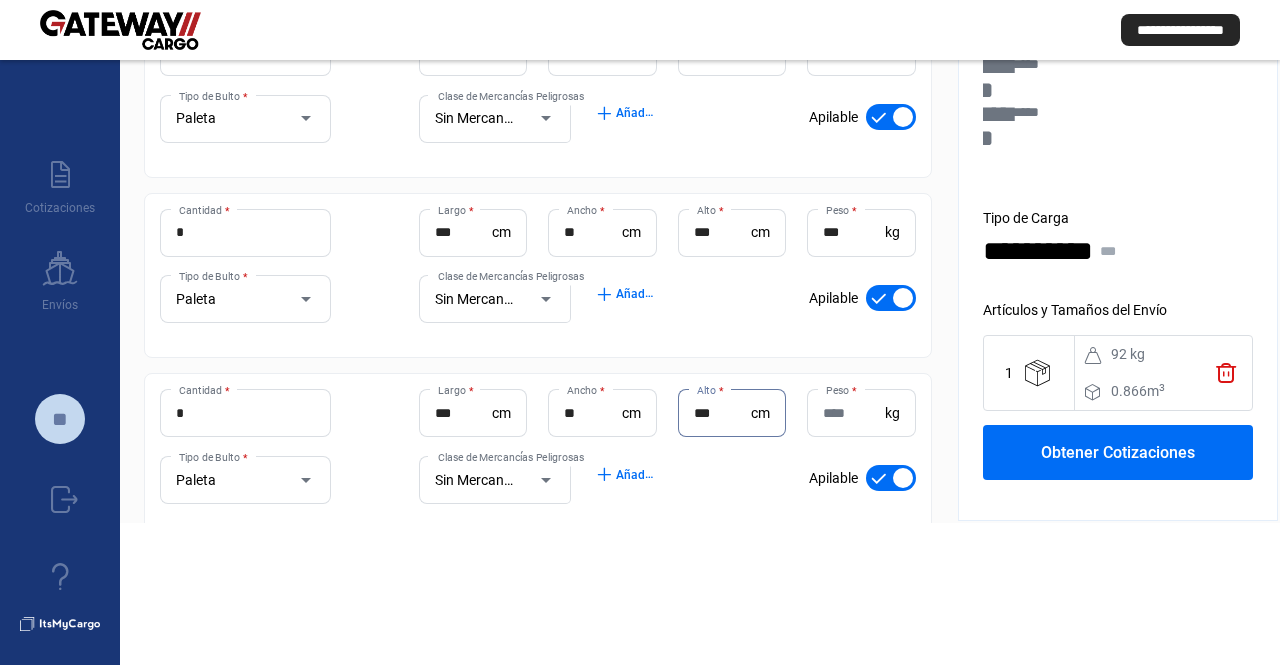 type on "***" 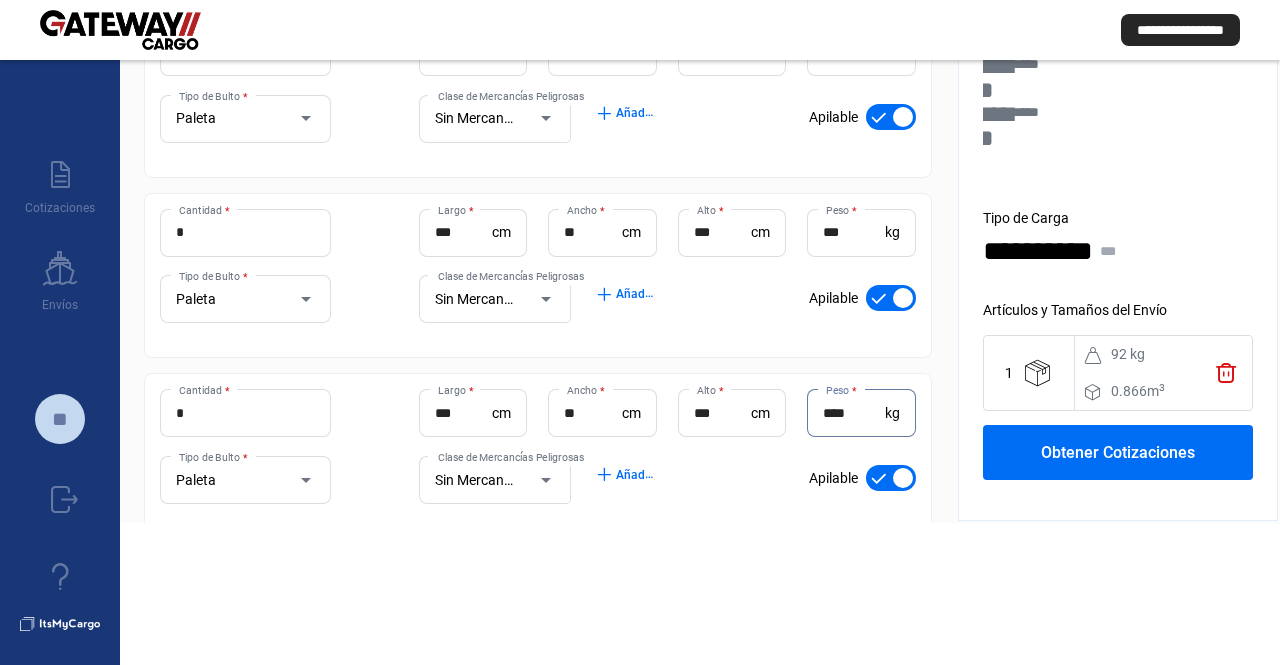 type on "****" 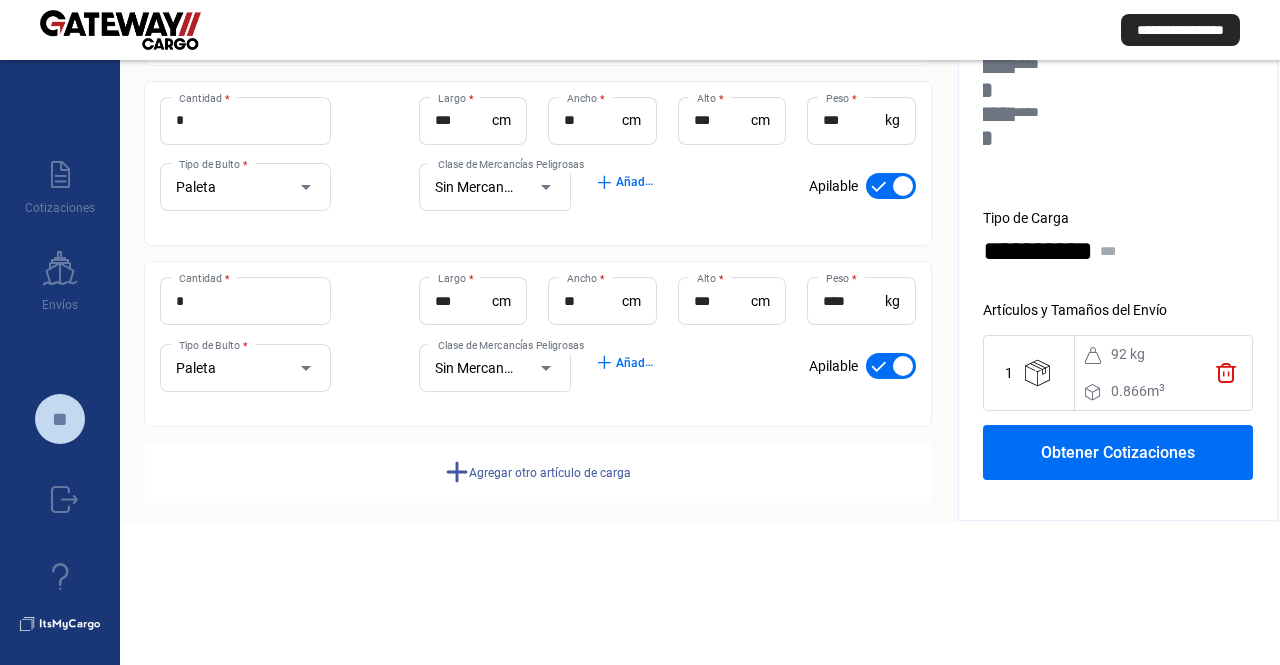 drag, startPoint x: 662, startPoint y: 473, endPoint x: 664, endPoint y: 525, distance: 52.03845 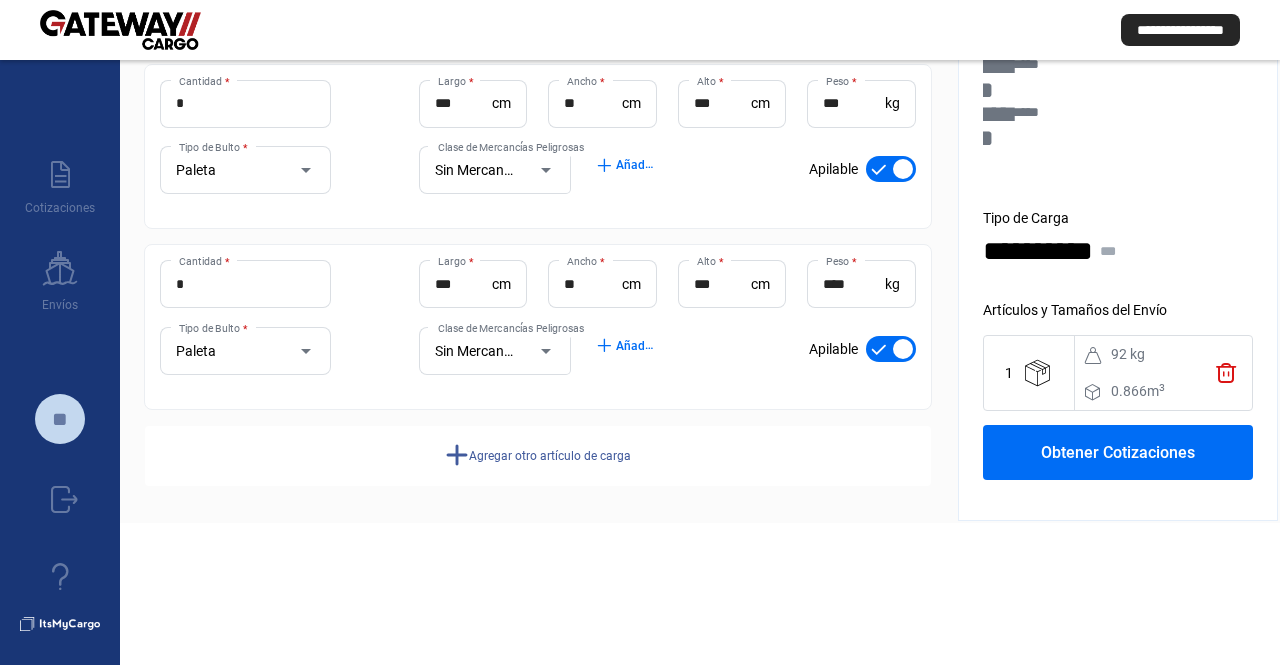 click on "add  Agregar otro artículo de carga" 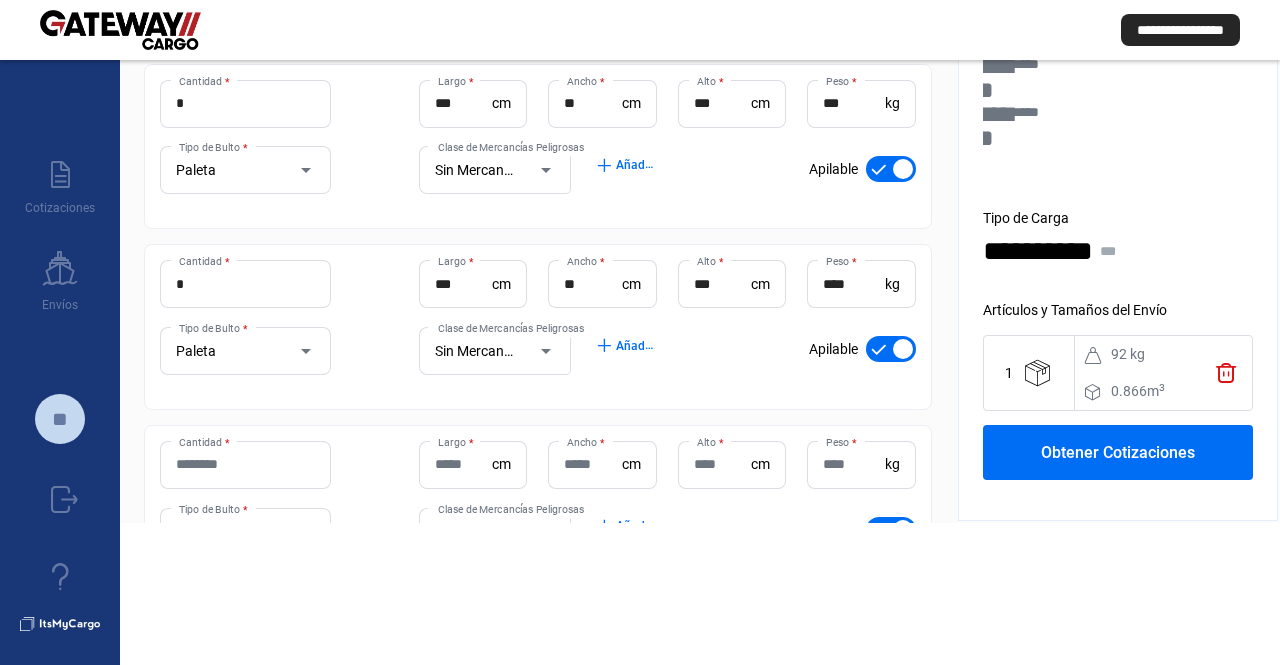click on "Cantidad *" at bounding box center (245, 464) 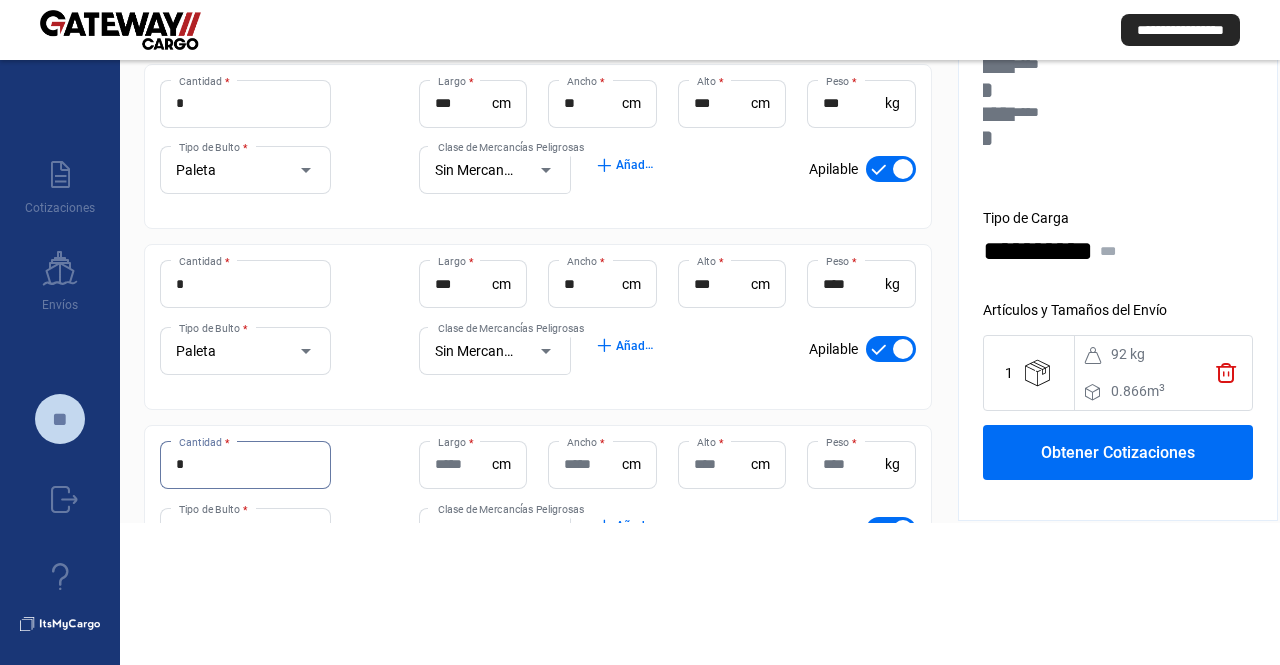 type on "*" 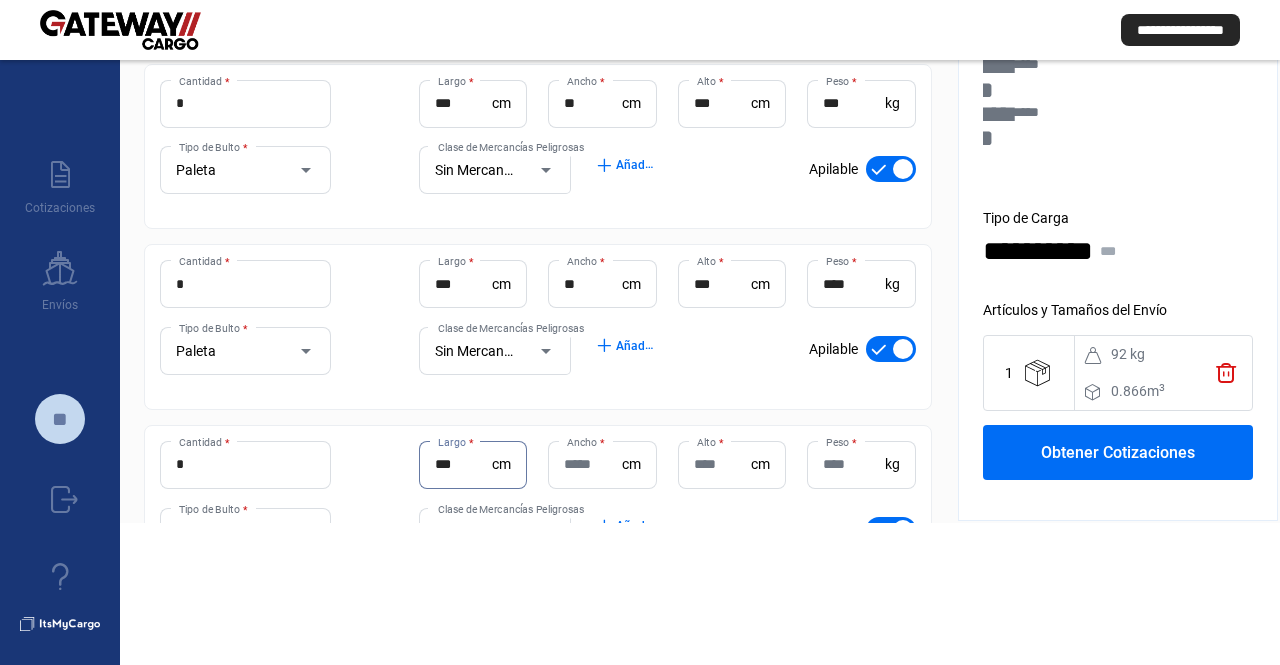 type on "***" 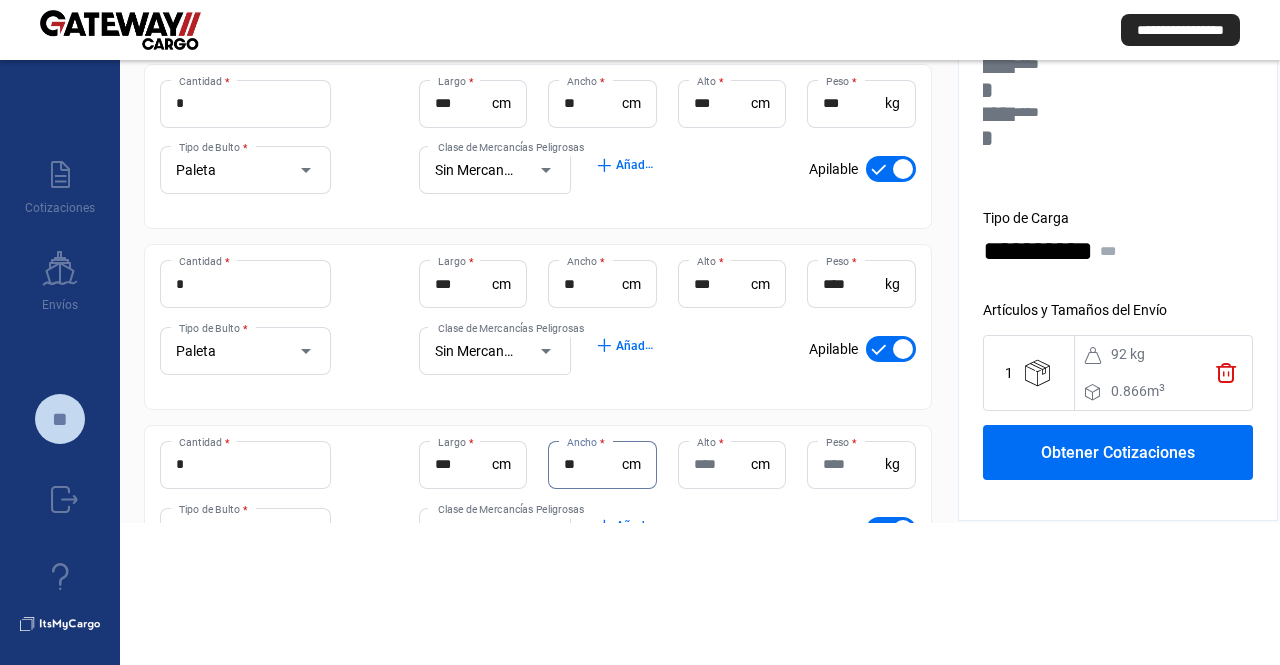 type on "**" 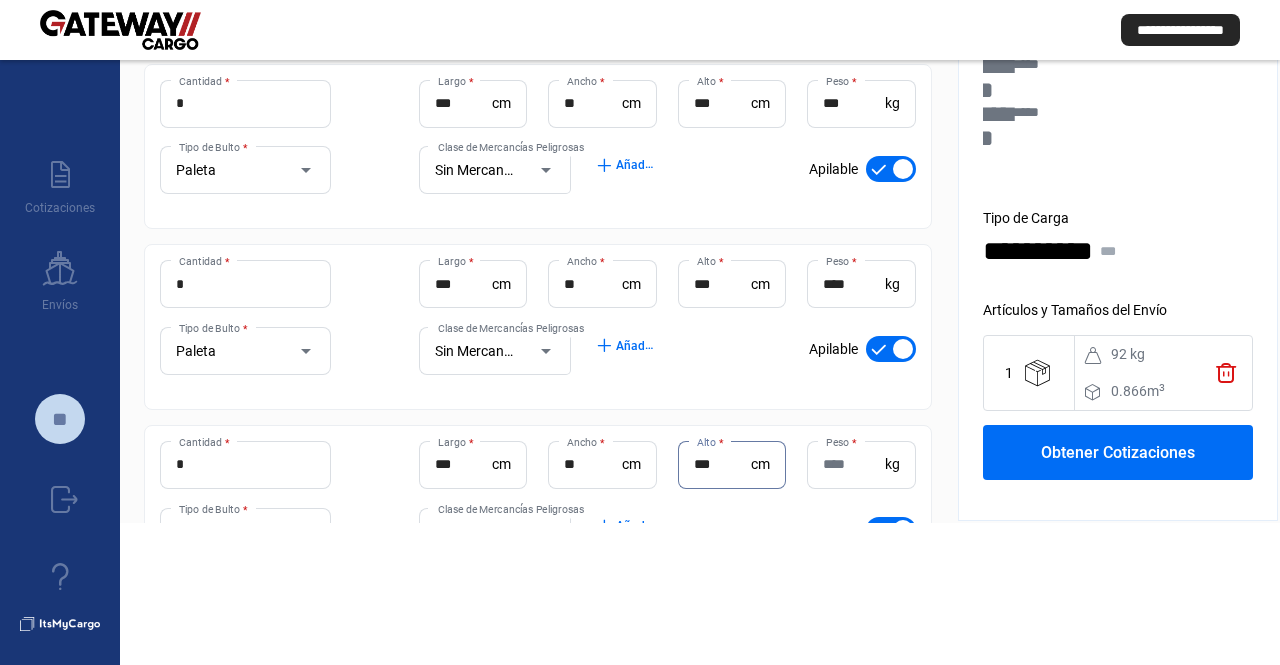 type on "***" 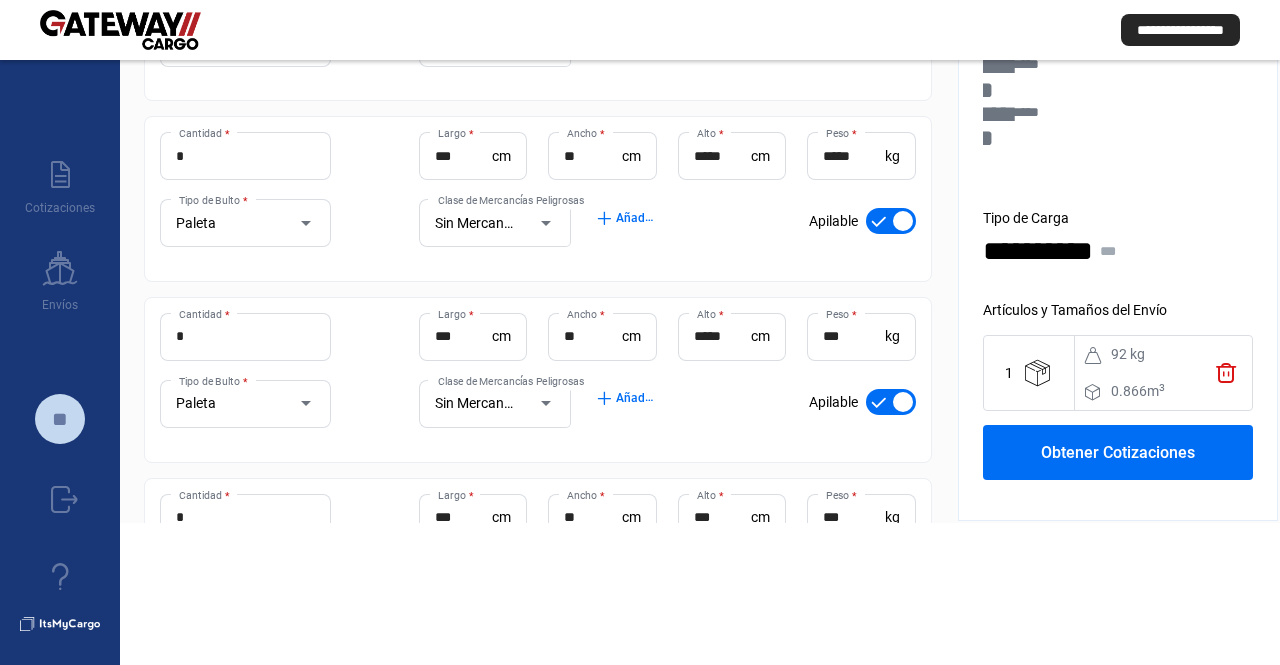 type on "*****" 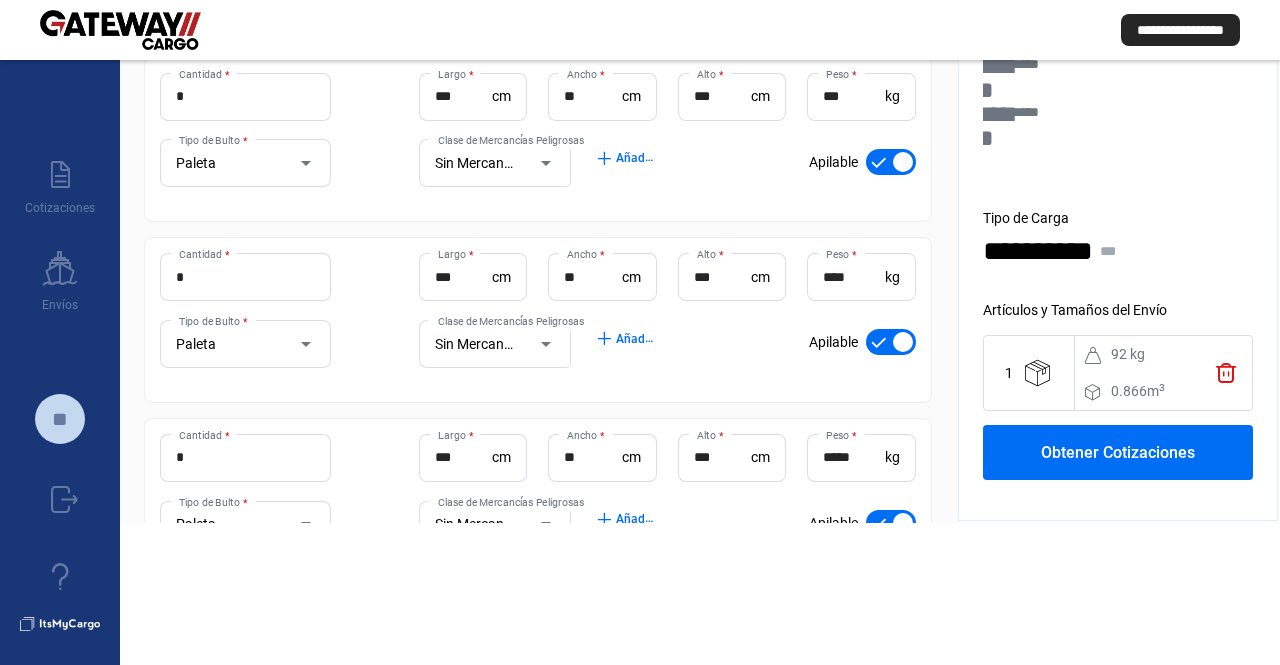 drag, startPoint x: 440, startPoint y: 364, endPoint x: 477, endPoint y: 563, distance: 202.41048 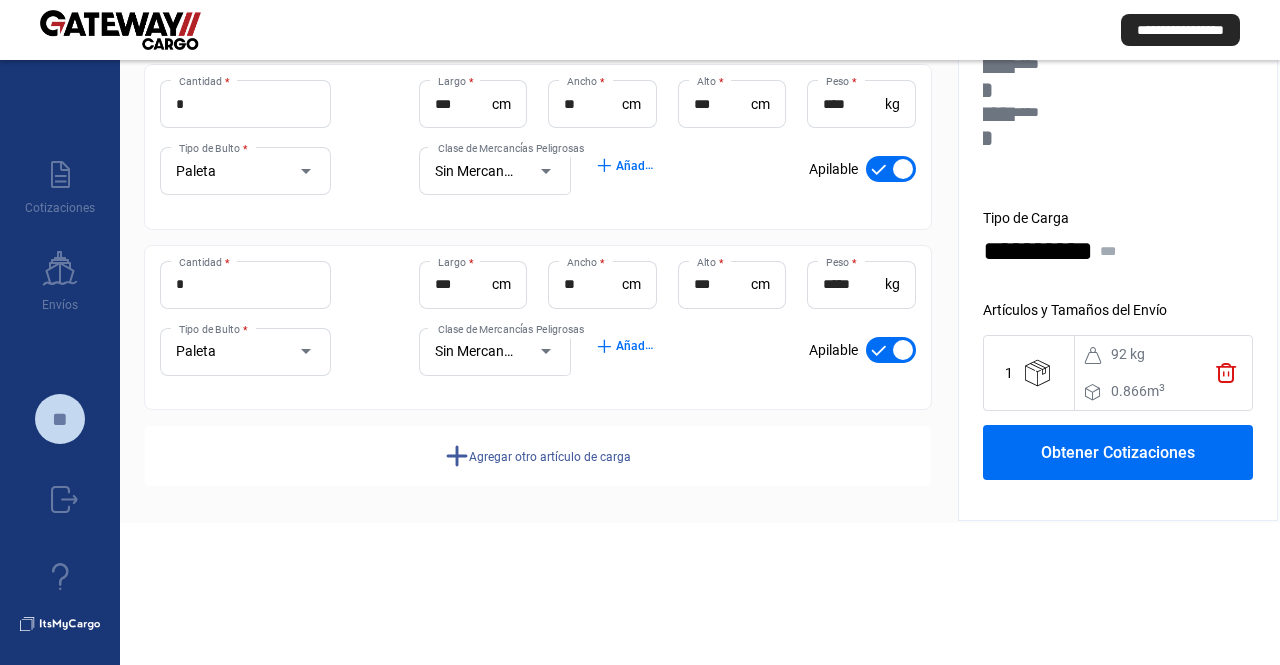 click on "Agregar otro artículo de carga" 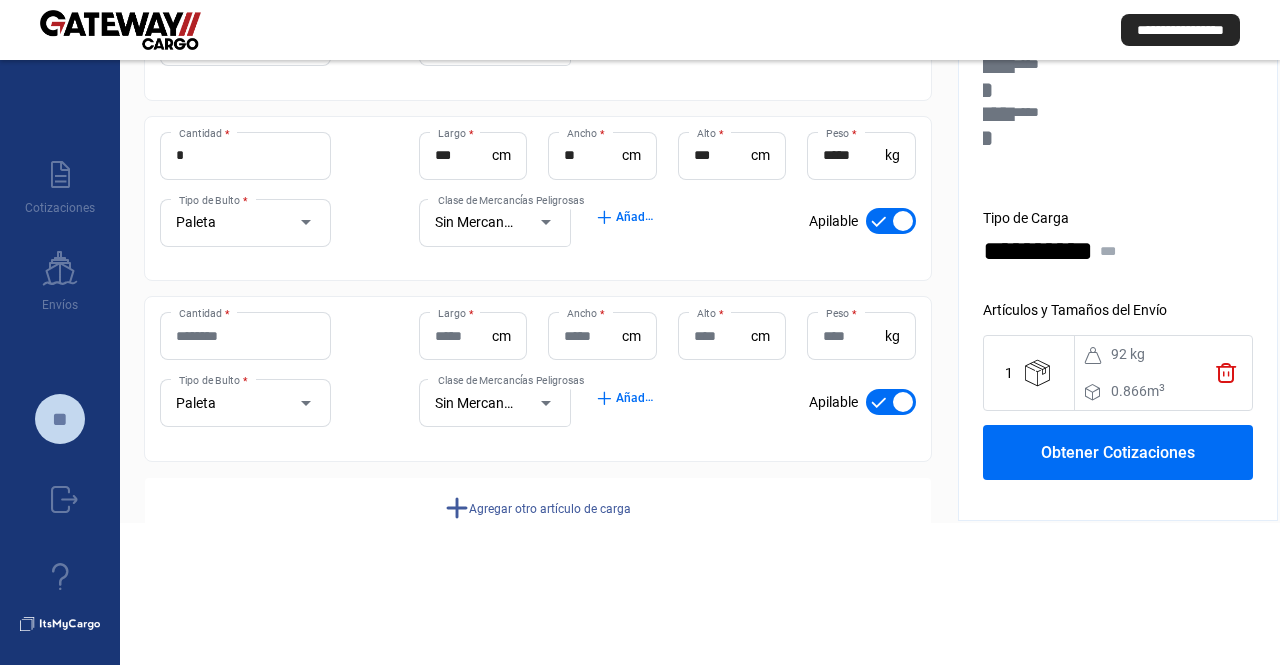 drag, startPoint x: 376, startPoint y: 389, endPoint x: 330, endPoint y: 375, distance: 48.08326 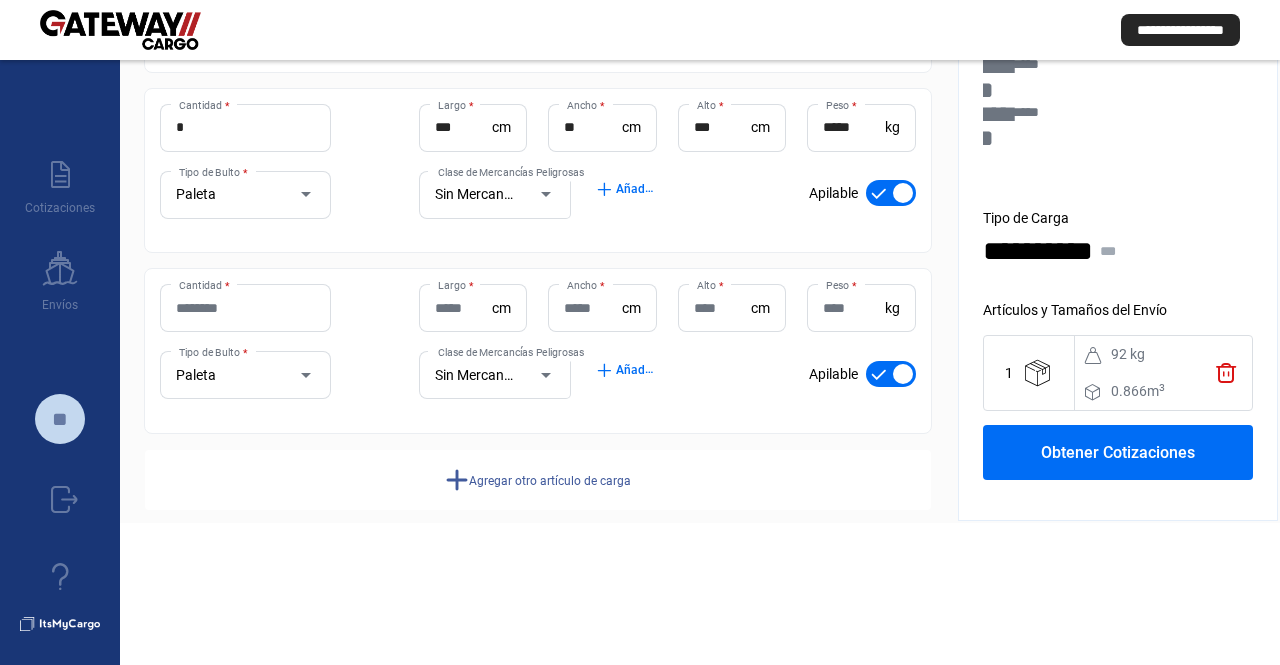 click on "Cantidad *" at bounding box center (245, 308) 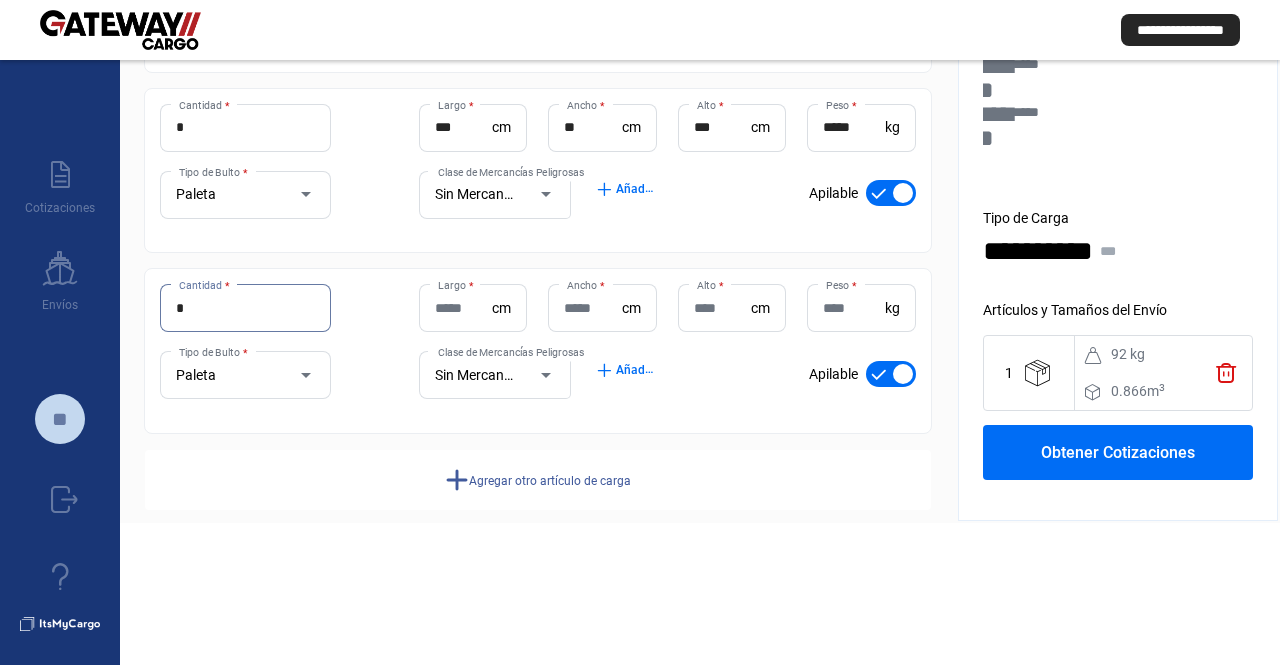 type on "*" 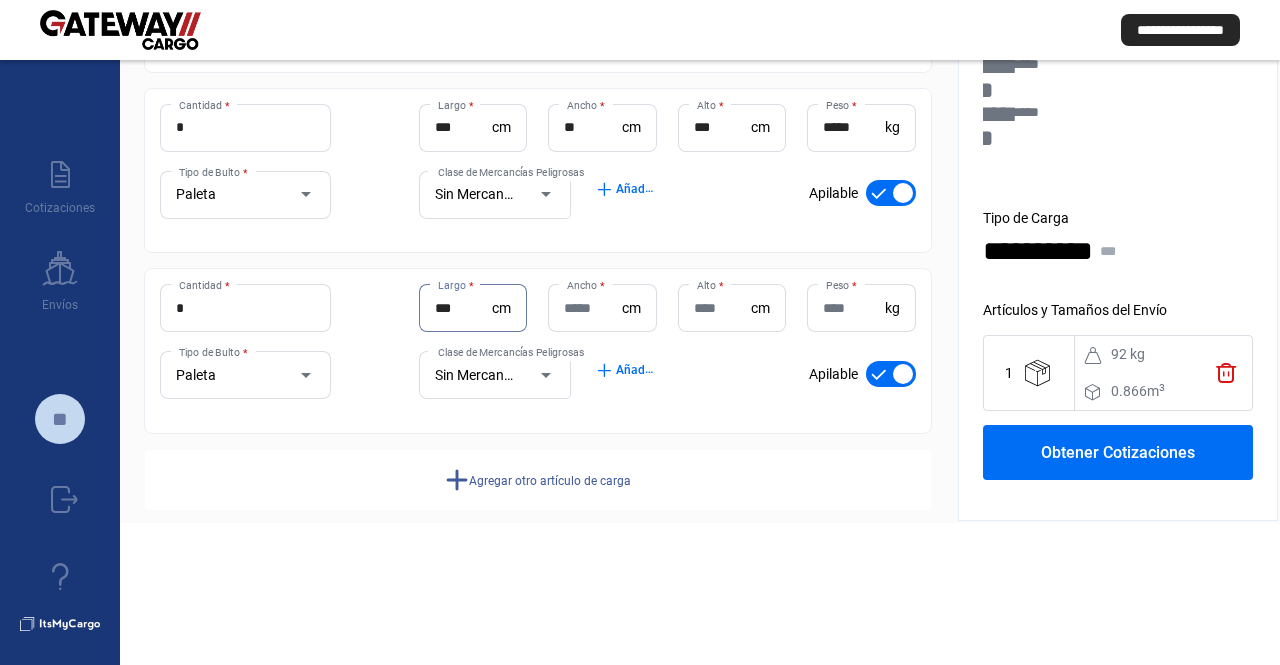 type on "***" 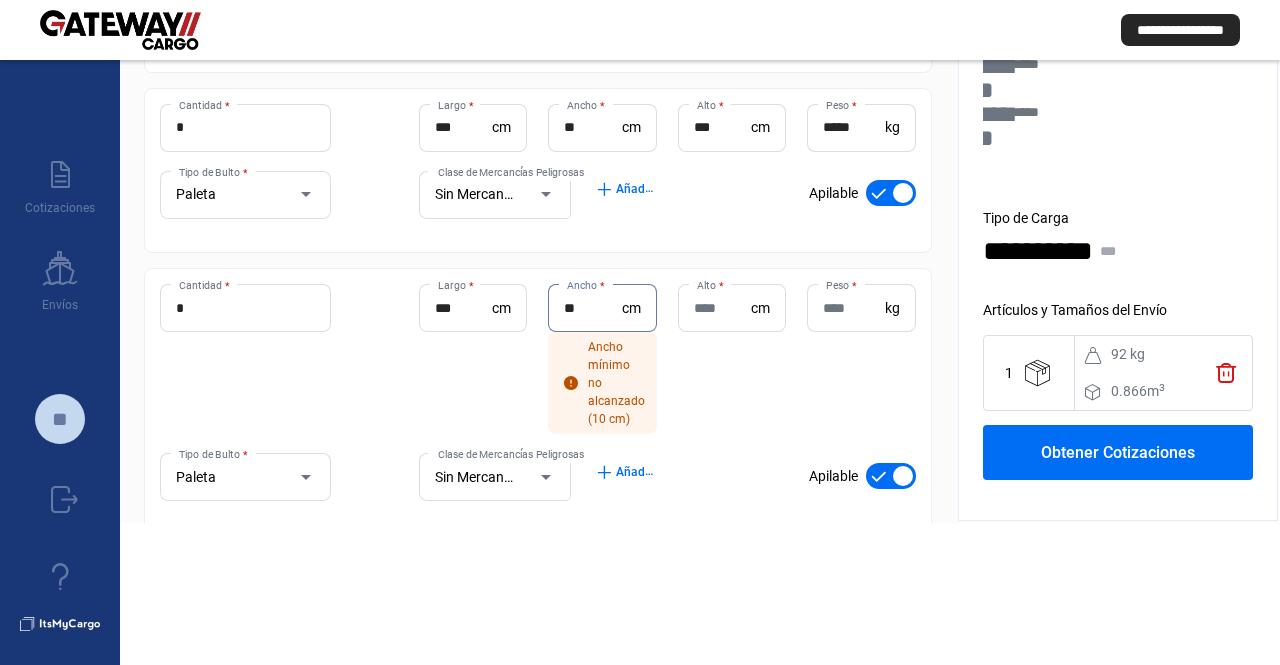 type on "**" 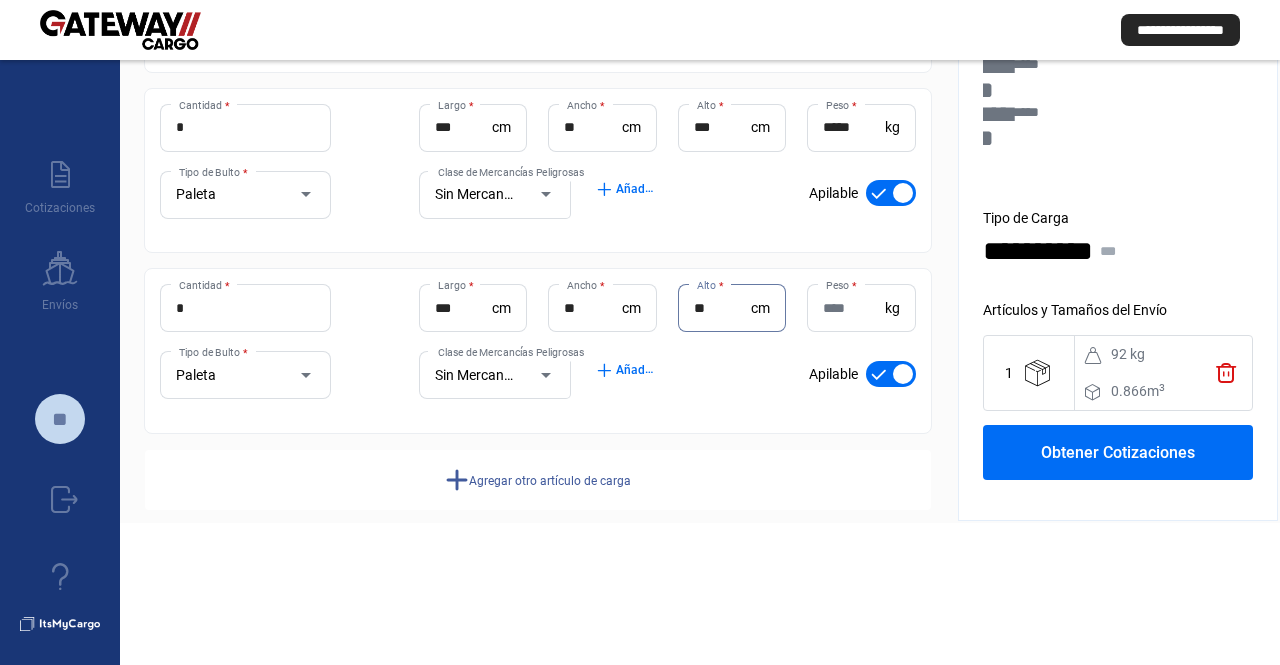 type on "**" 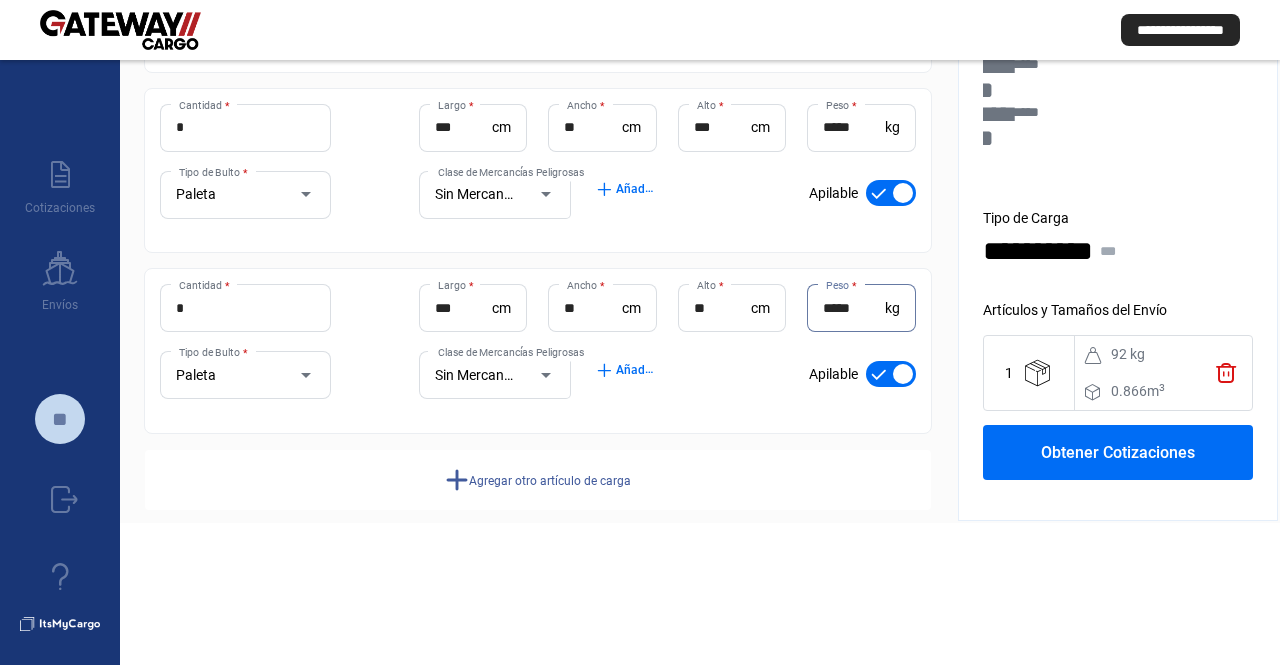 type on "*****" 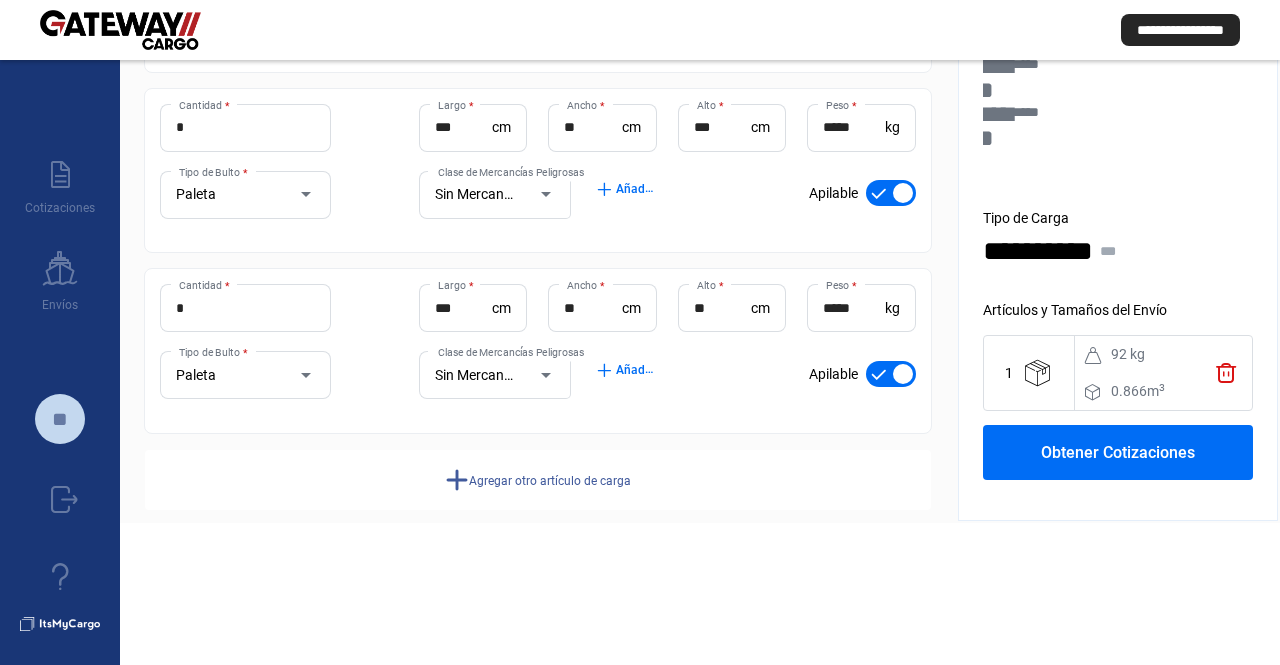 drag, startPoint x: 549, startPoint y: 483, endPoint x: 378, endPoint y: 383, distance: 198.09341 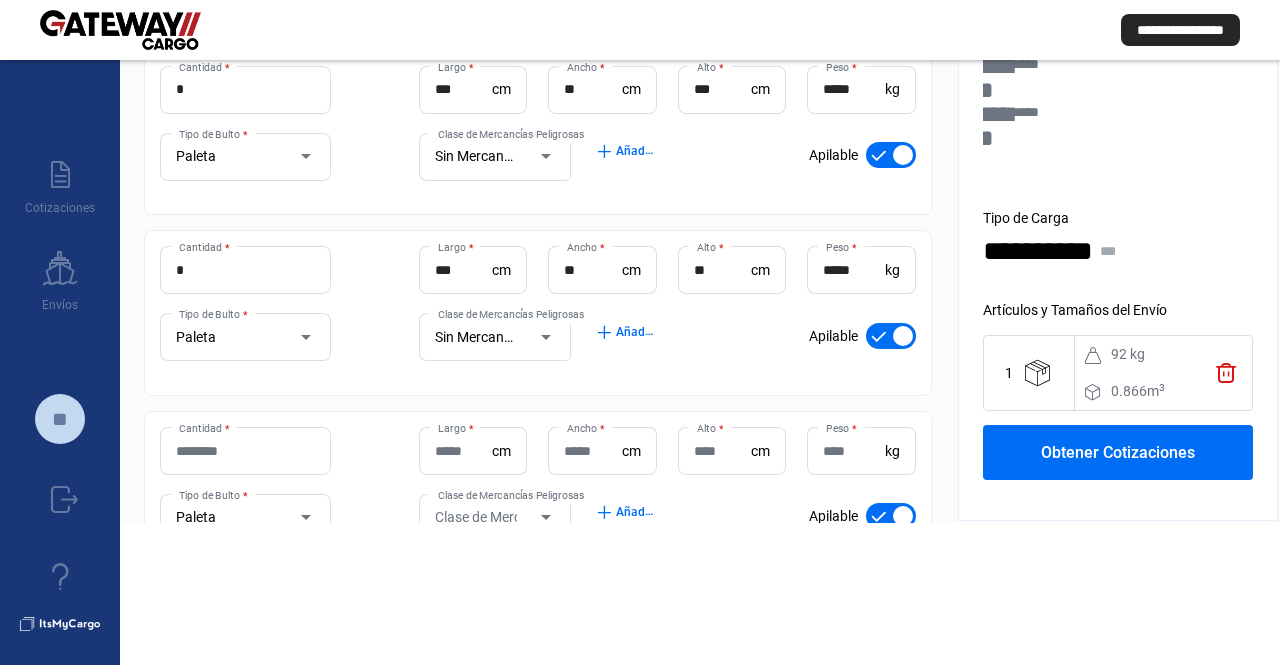 drag, startPoint x: 378, startPoint y: 349, endPoint x: 362, endPoint y: 443, distance: 95.35198 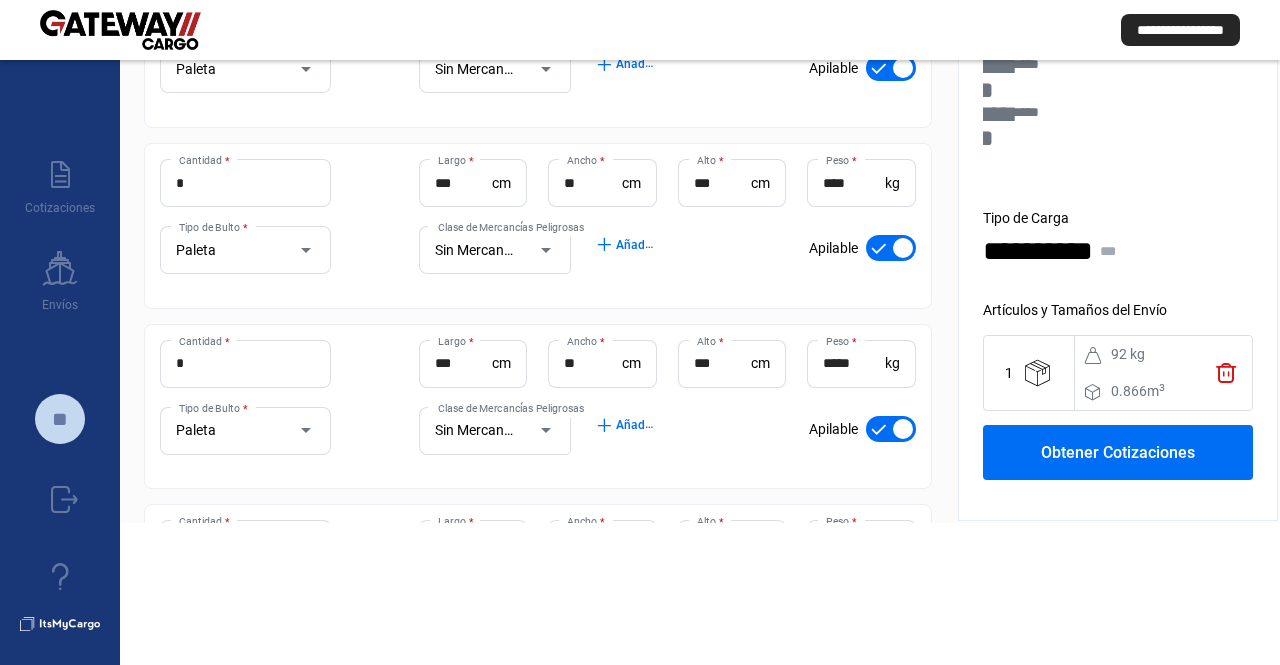 scroll, scrollTop: 1237, scrollLeft: 0, axis: vertical 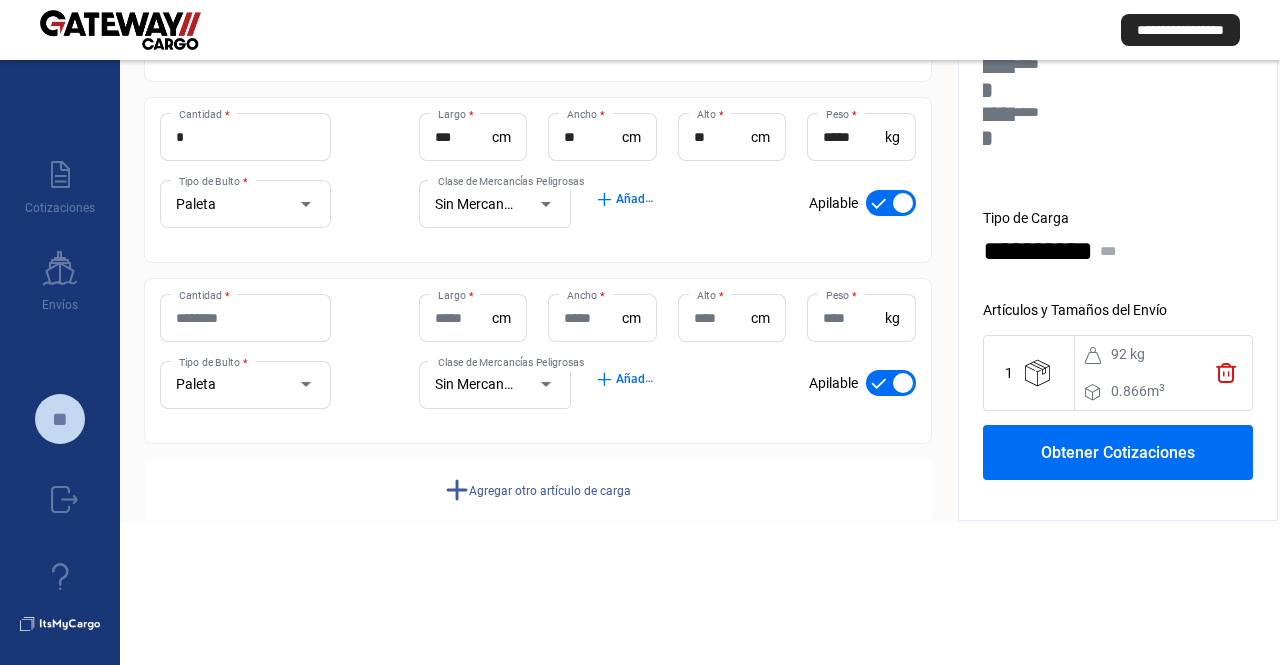 drag, startPoint x: 438, startPoint y: 223, endPoint x: 462, endPoint y: 469, distance: 247.16795 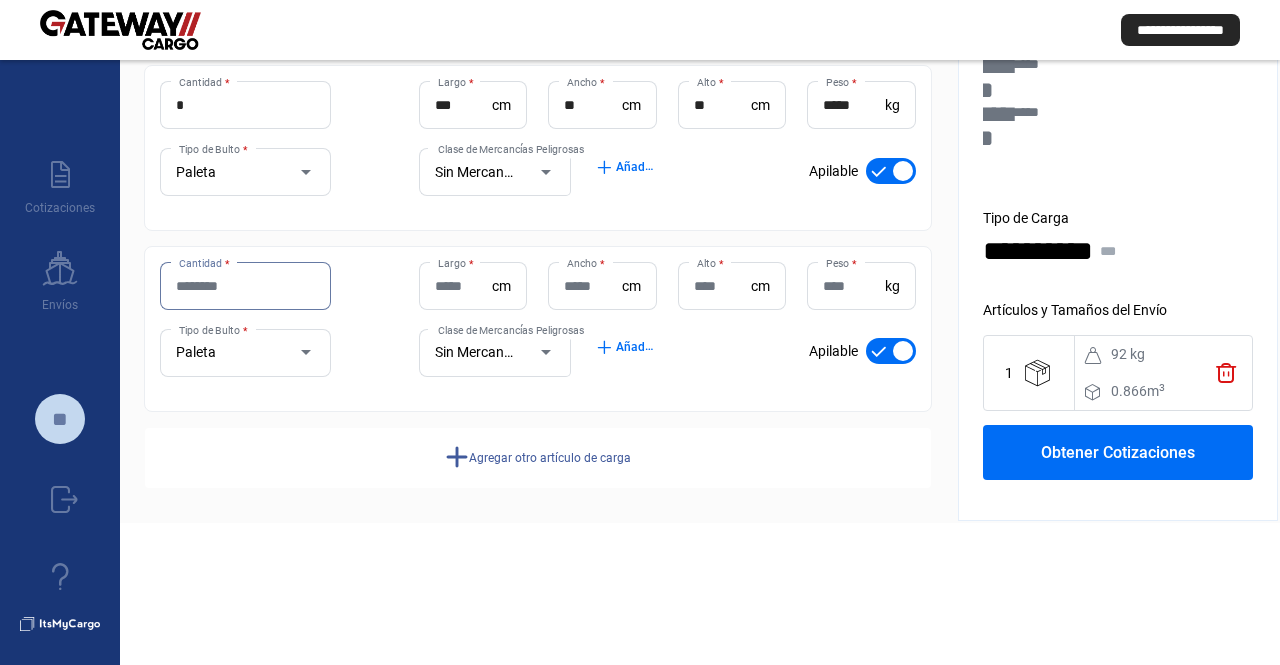 scroll, scrollTop: 152, scrollLeft: 0, axis: vertical 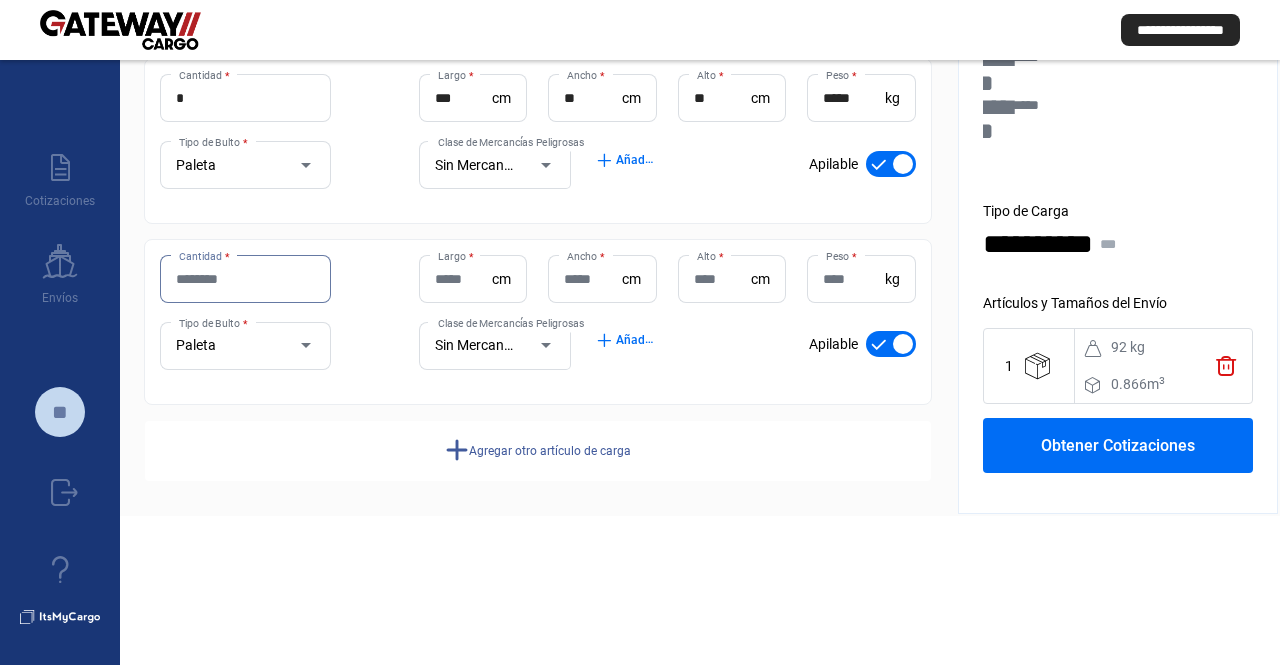 click on "Cantidad *" at bounding box center (245, 279) 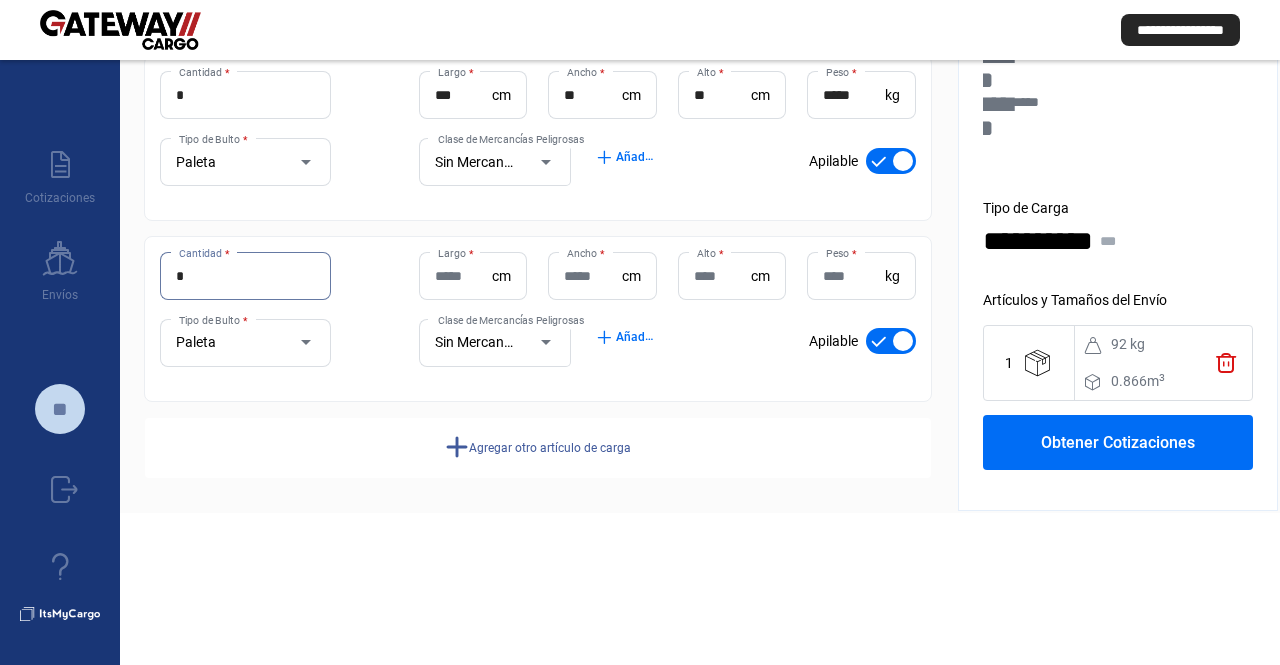 type on "*" 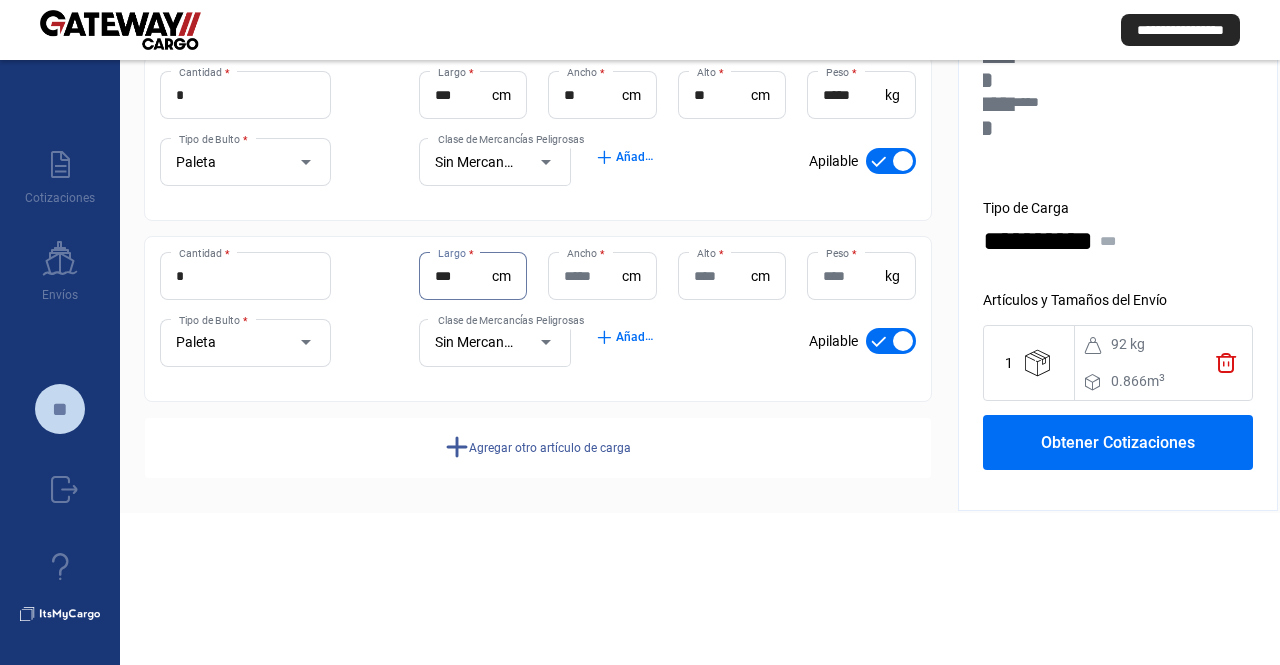 type on "***" 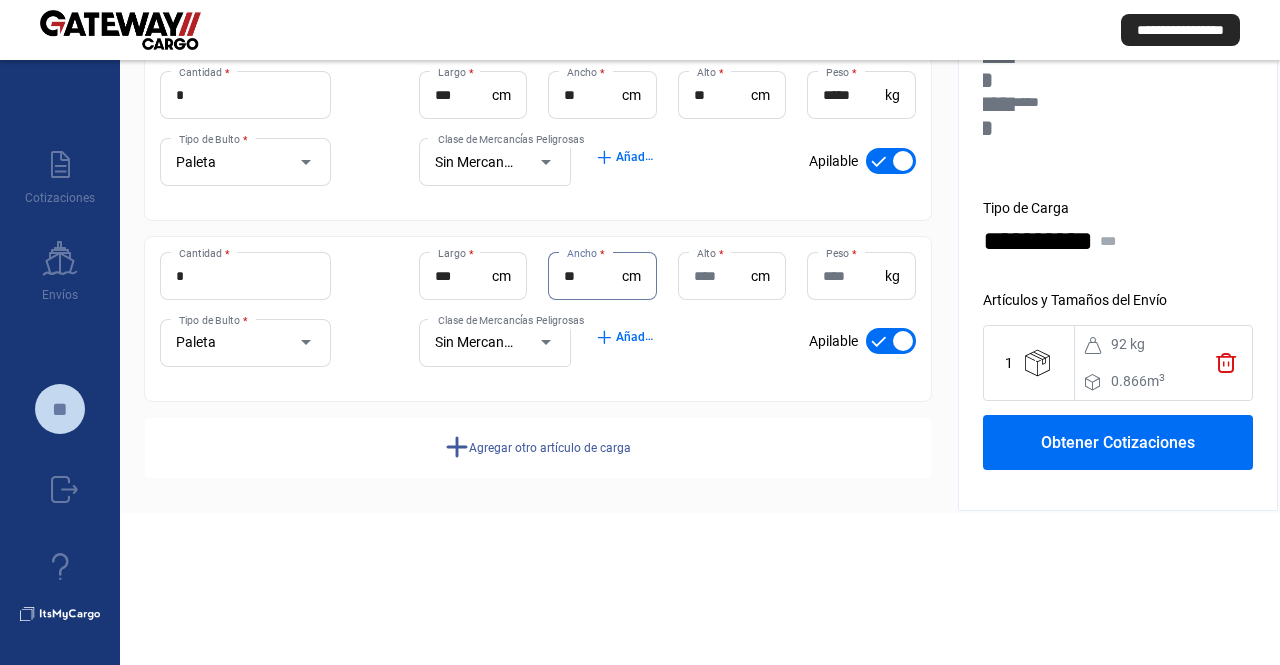 type on "**" 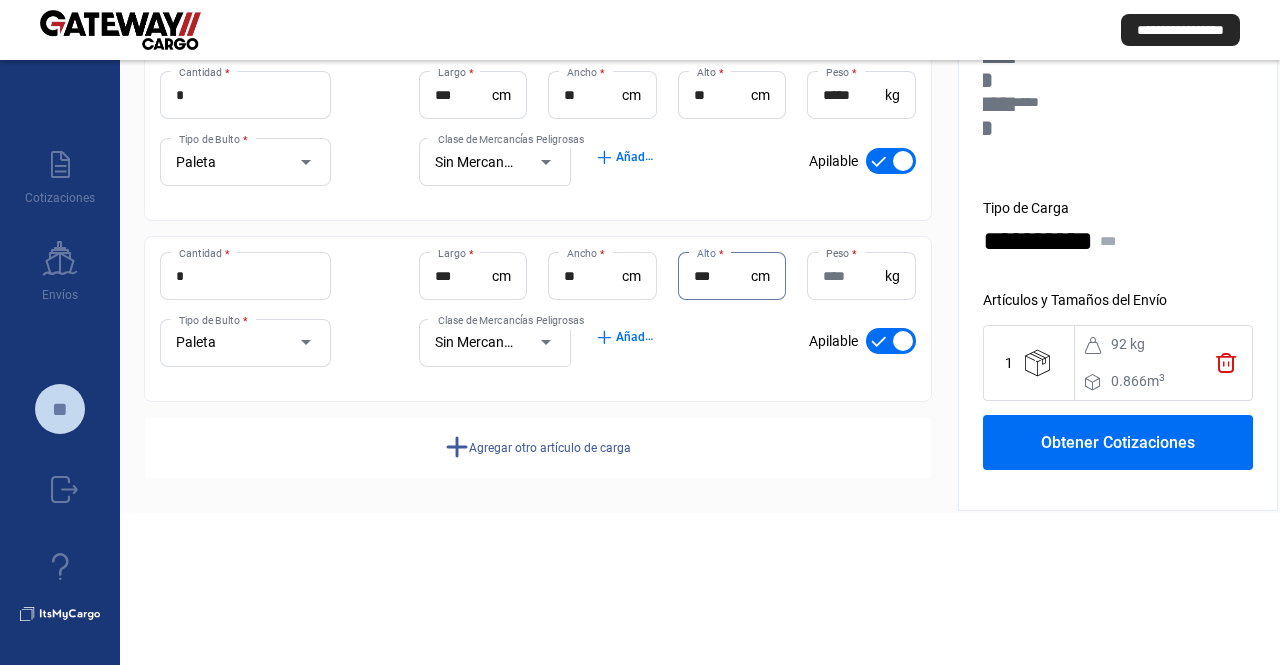 type on "***" 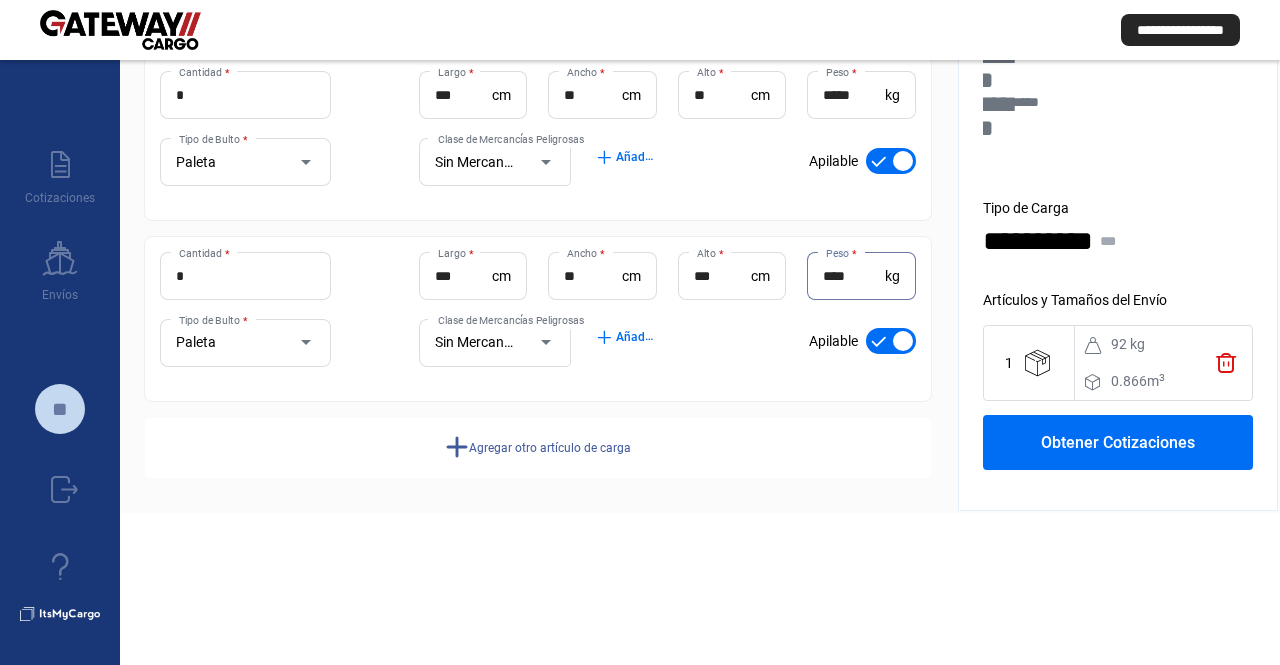 type on "****" 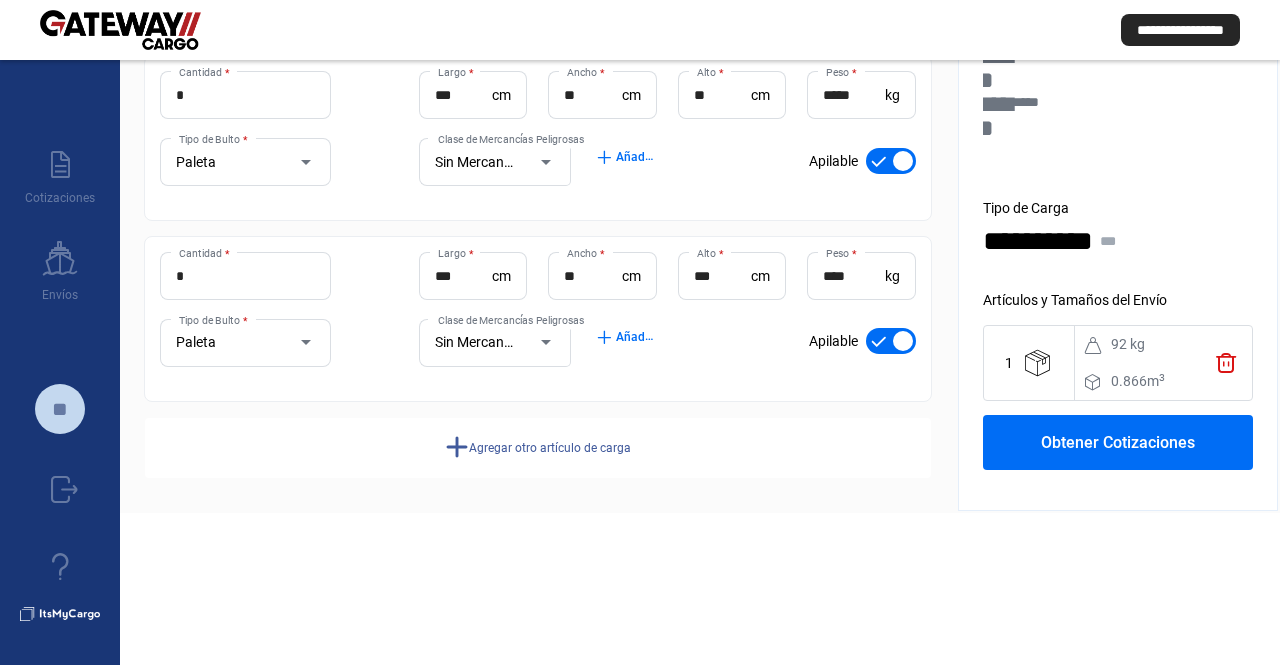 click on "Agregar otro artículo de carga" 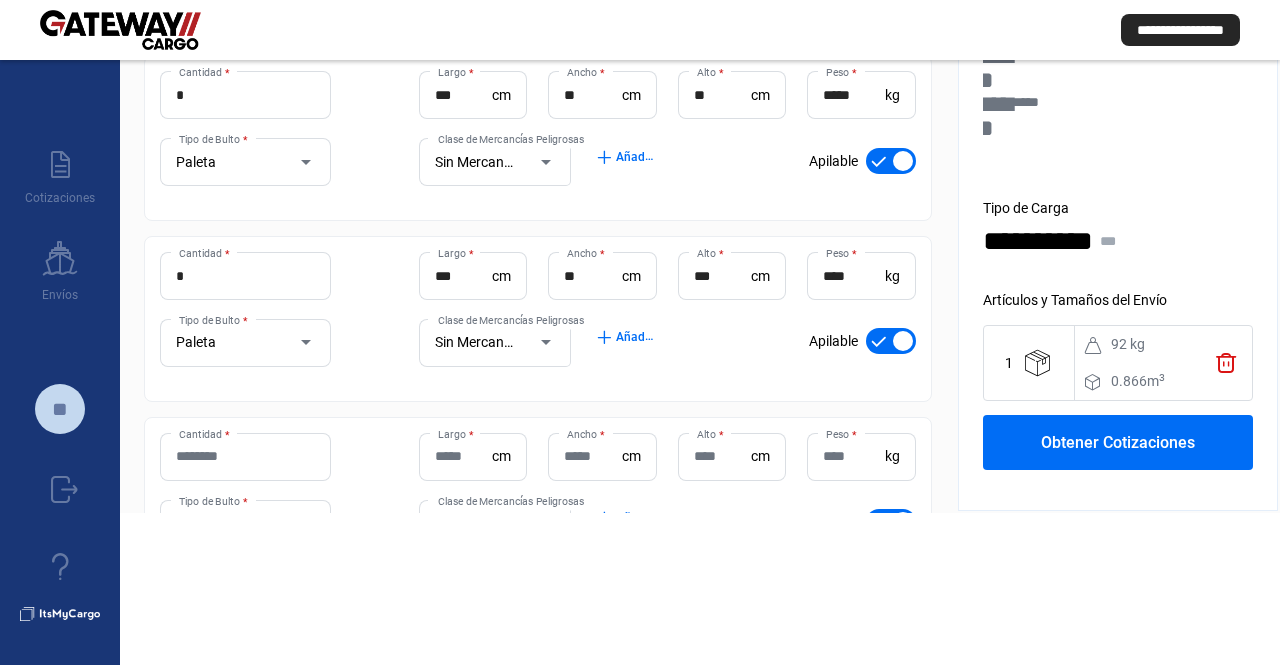 click on "Cantidad *" 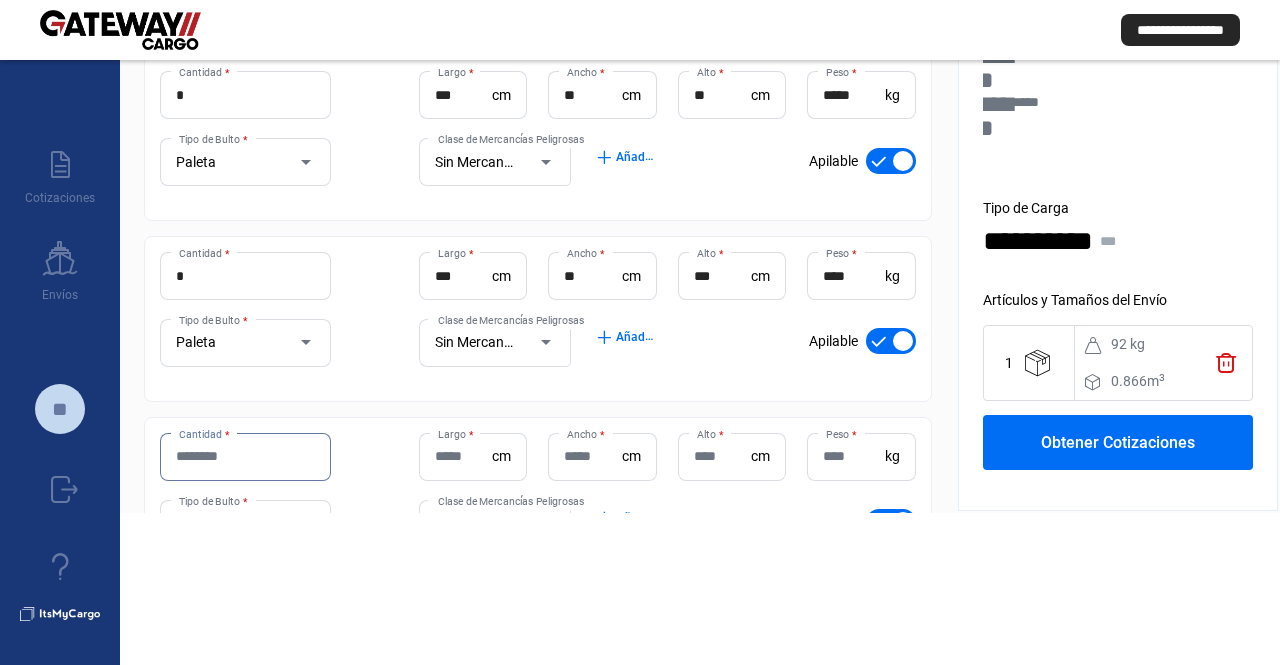 click on "Cantidad *" at bounding box center [245, 456] 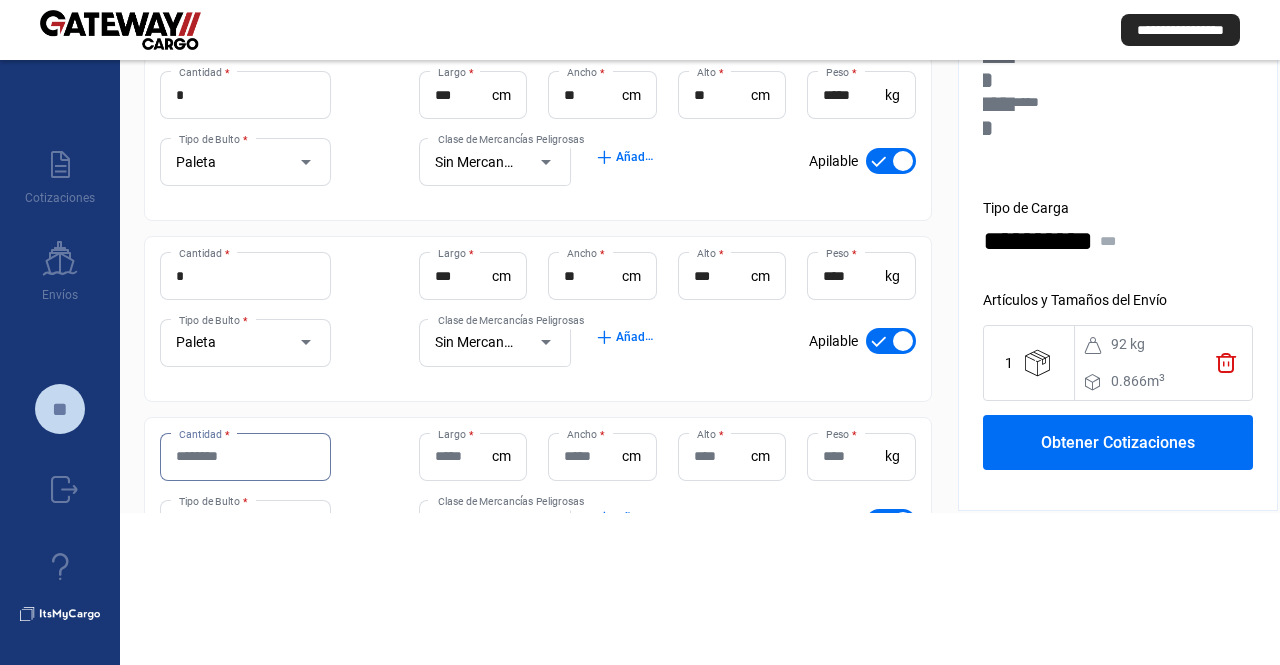 click on "*" at bounding box center (245, 276) 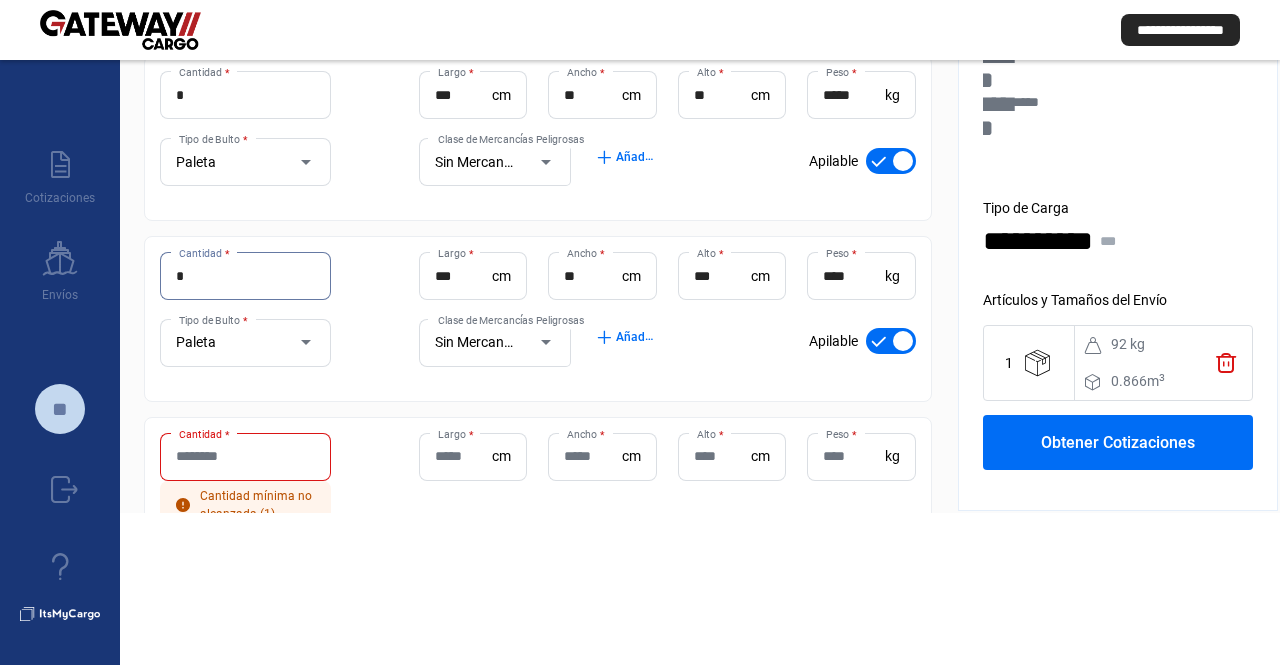 type on "*" 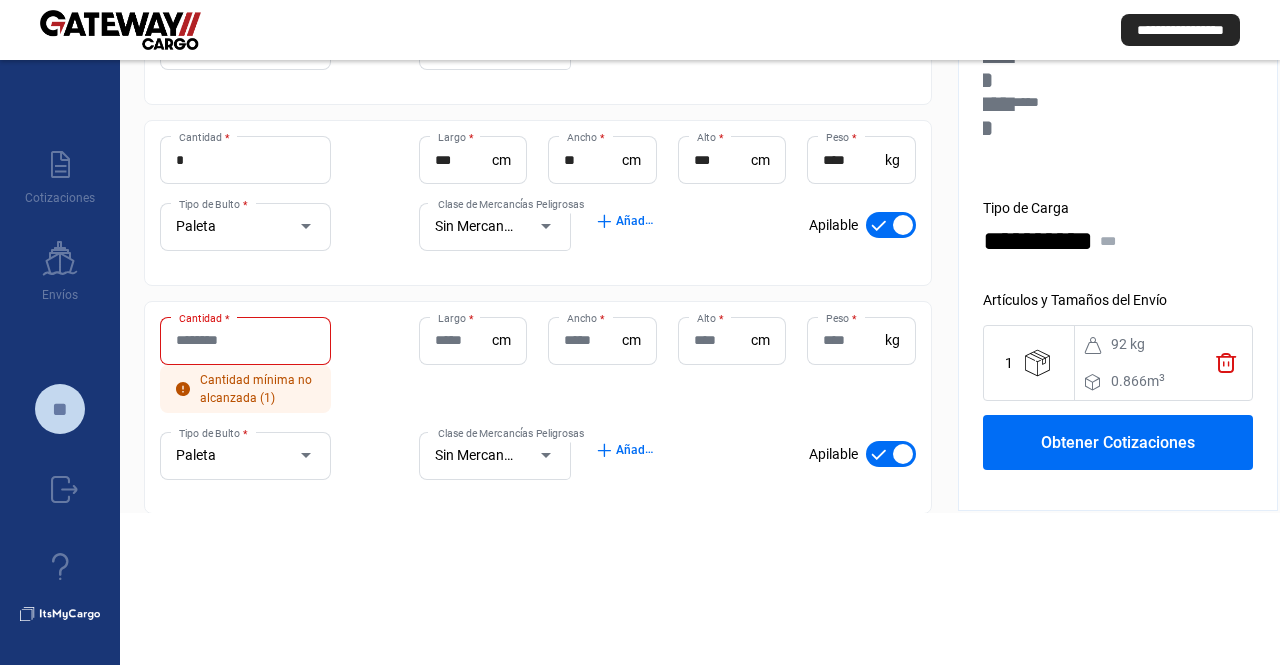 drag, startPoint x: 638, startPoint y: 439, endPoint x: 656, endPoint y: 517, distance: 80.04999 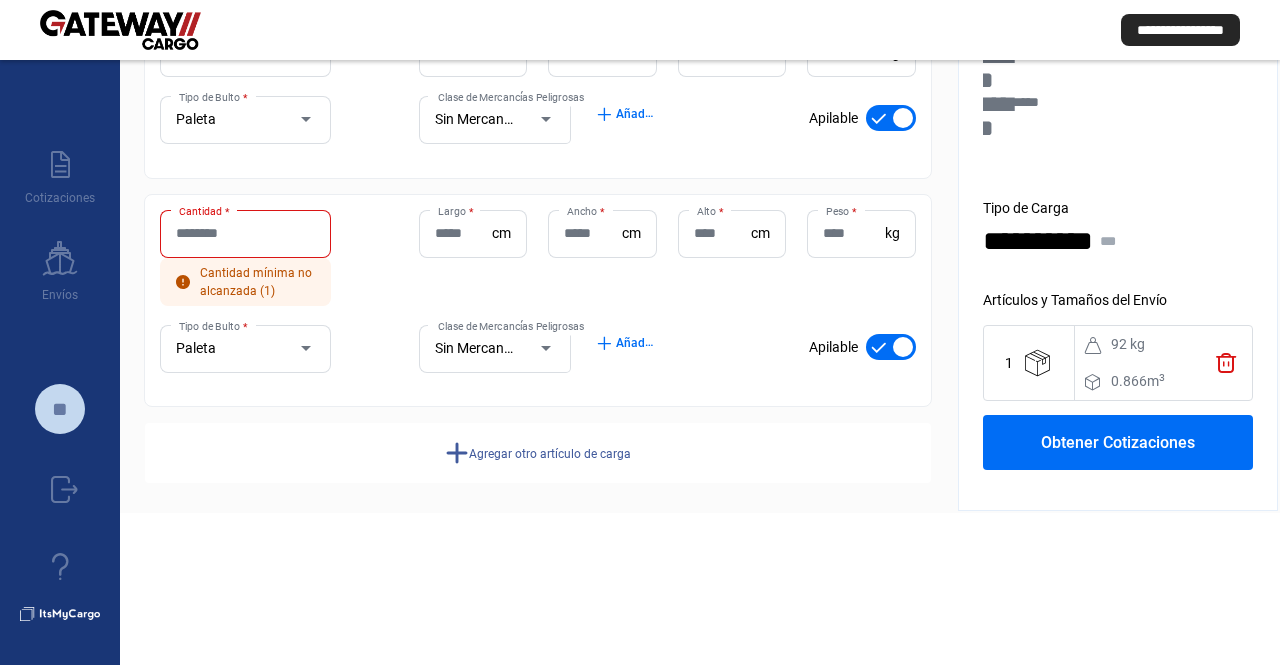 scroll, scrollTop: 1464, scrollLeft: 0, axis: vertical 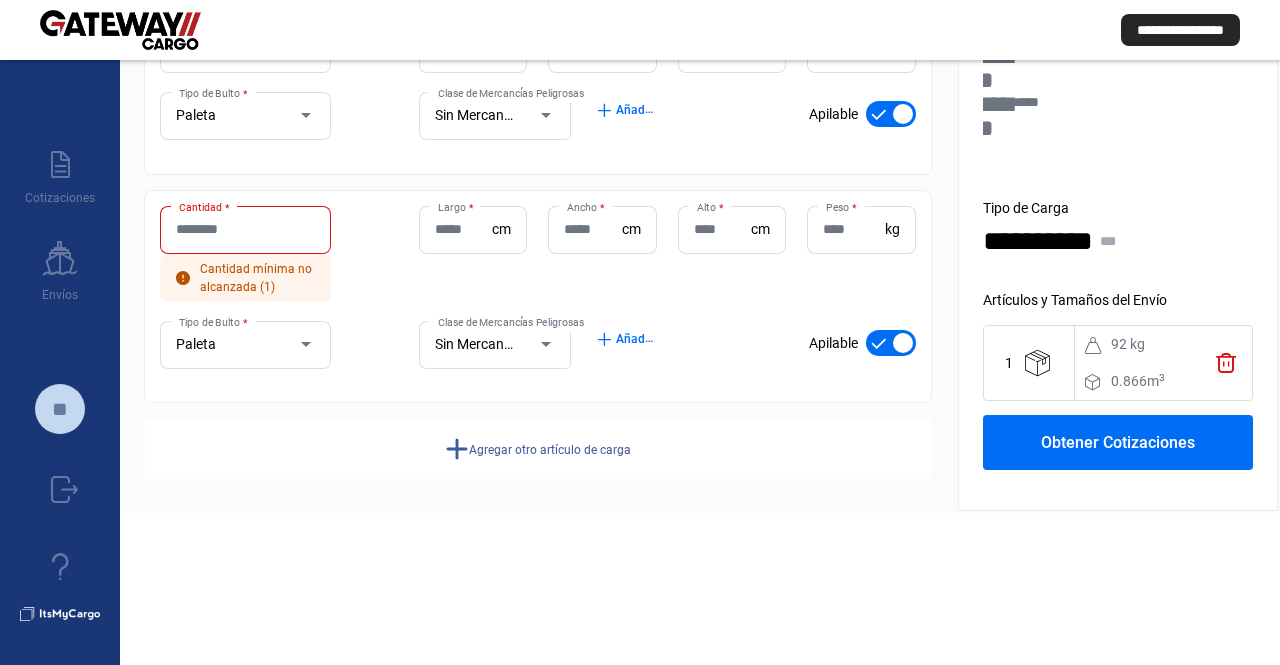 drag, startPoint x: 642, startPoint y: 306, endPoint x: 635, endPoint y: 414, distance: 108.226616 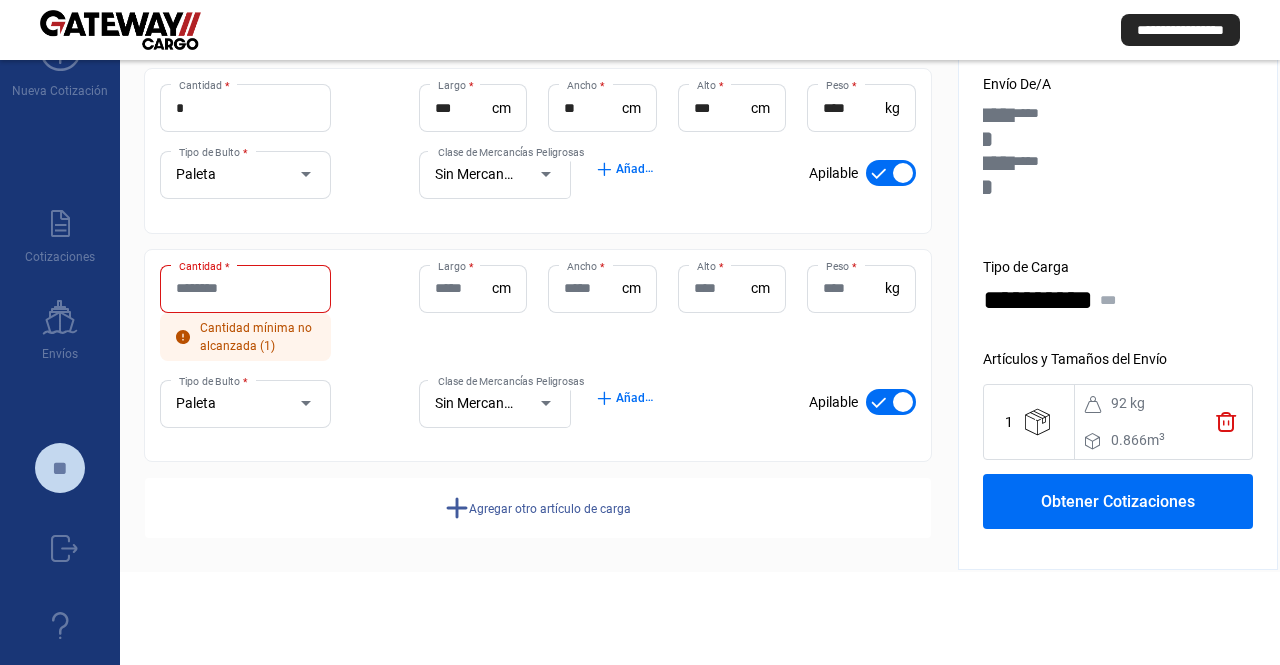scroll, scrollTop: 52, scrollLeft: 0, axis: vertical 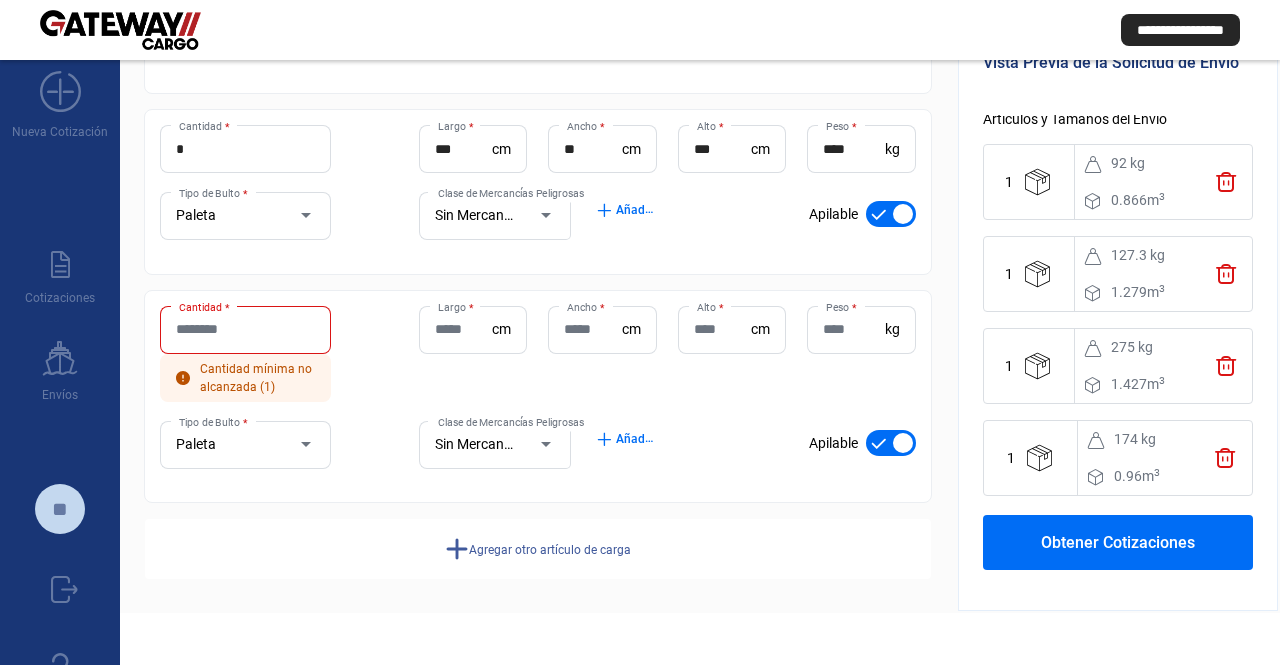drag, startPoint x: 1140, startPoint y: 190, endPoint x: 1146, endPoint y: 338, distance: 148.12157 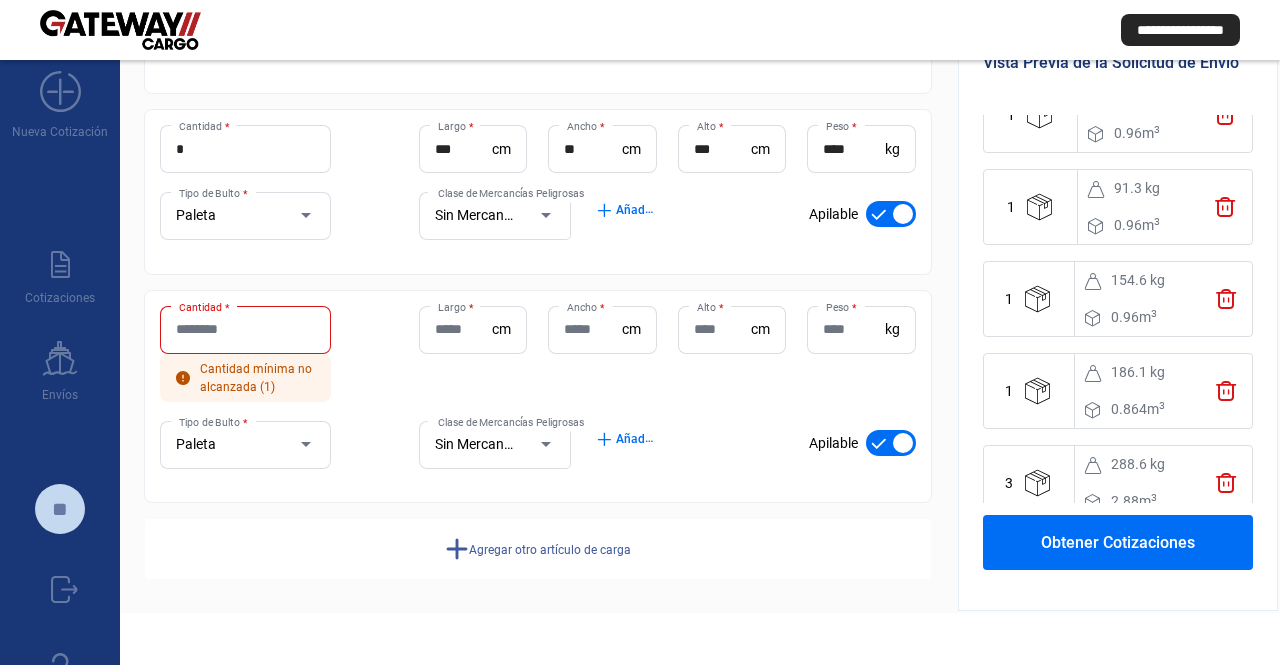 drag, startPoint x: 1128, startPoint y: 206, endPoint x: 1130, endPoint y: 414, distance: 208.00961 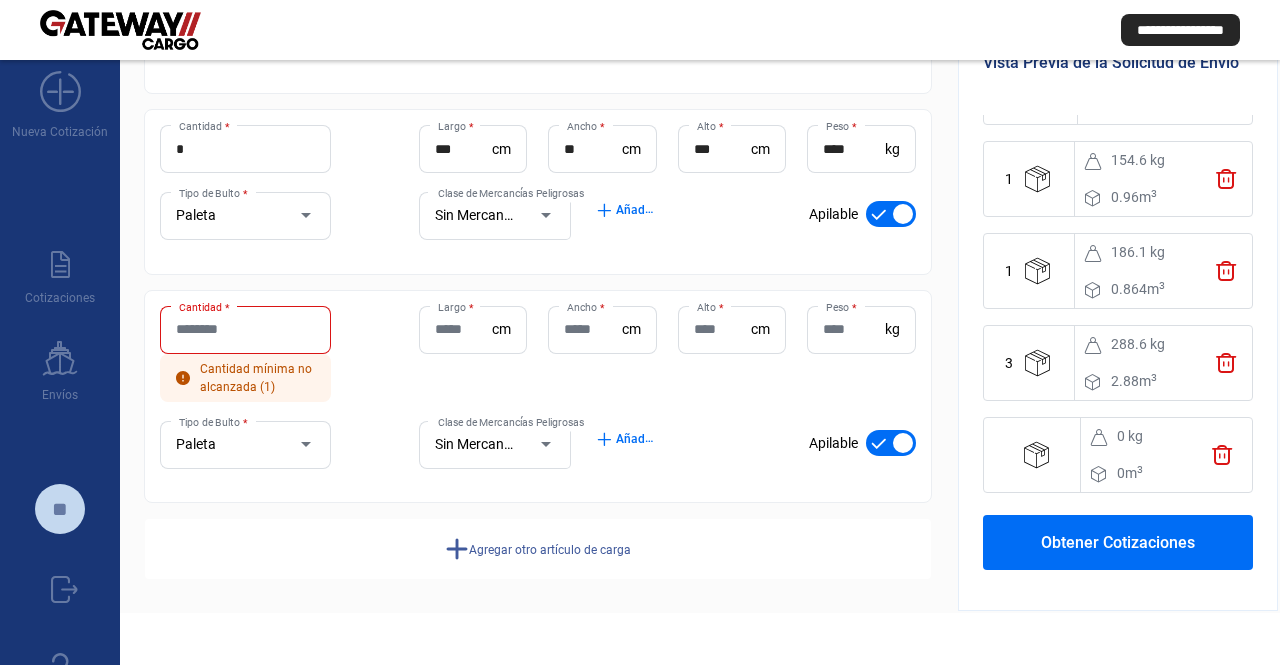 click on "trash" 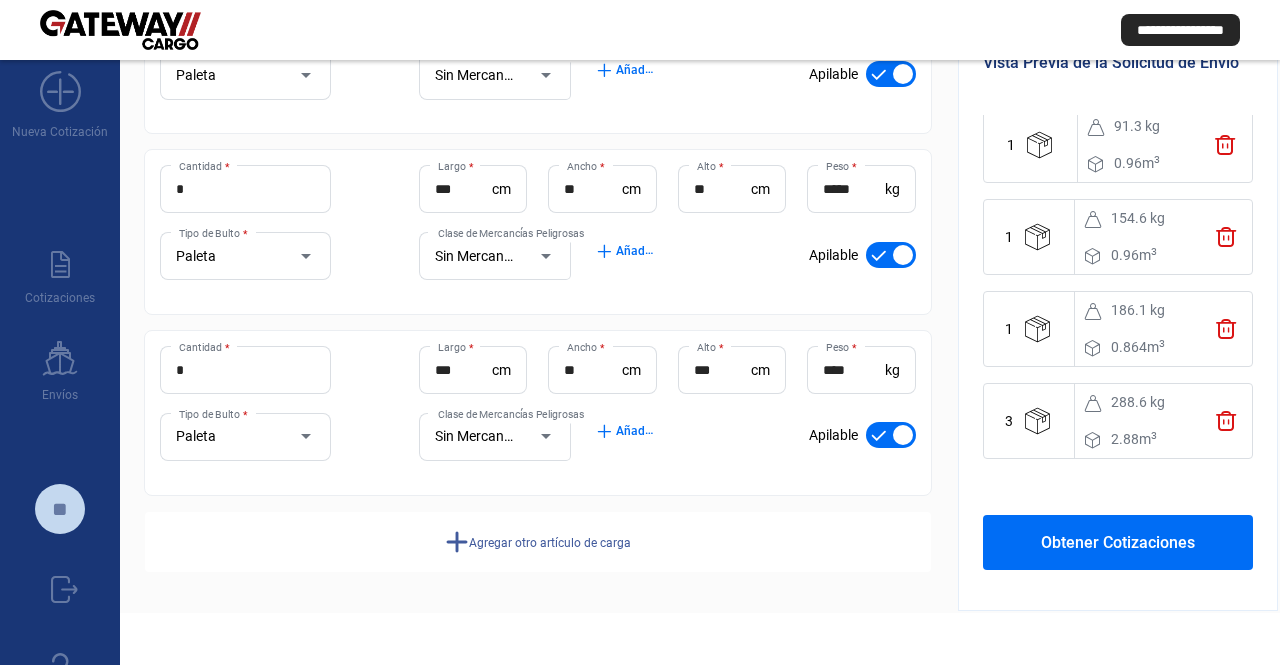 scroll, scrollTop: 1237, scrollLeft: 0, axis: vertical 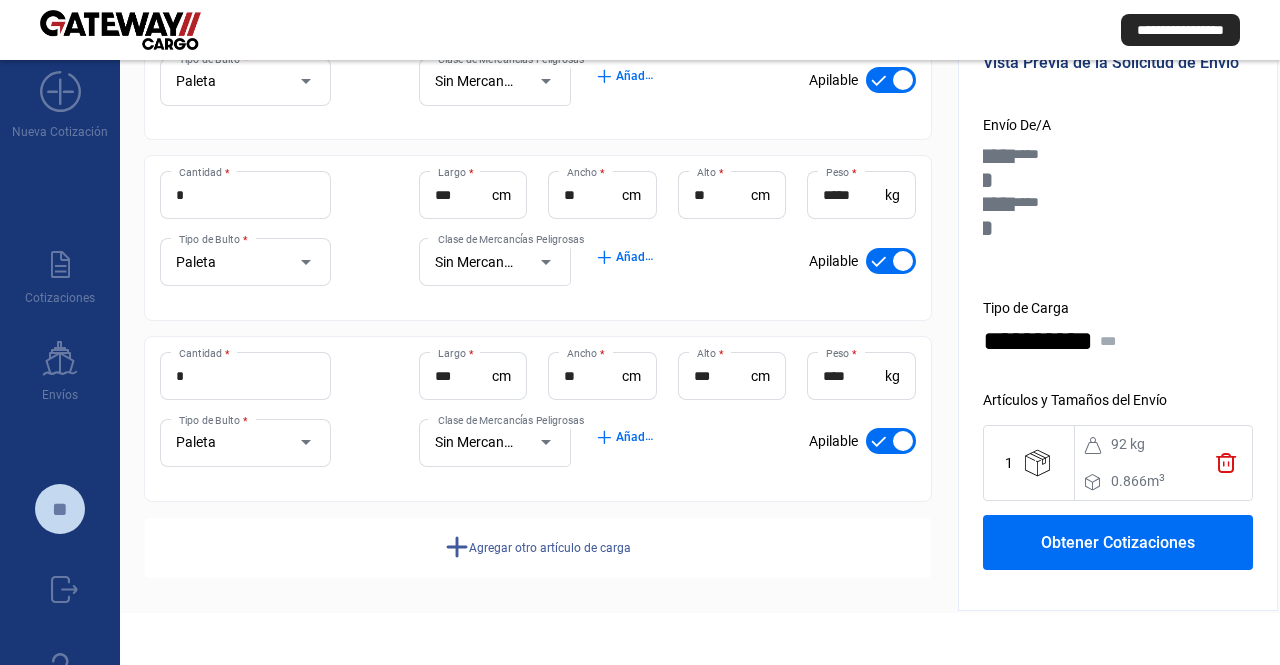 drag, startPoint x: 1076, startPoint y: 438, endPoint x: 1094, endPoint y: 204, distance: 234.69128 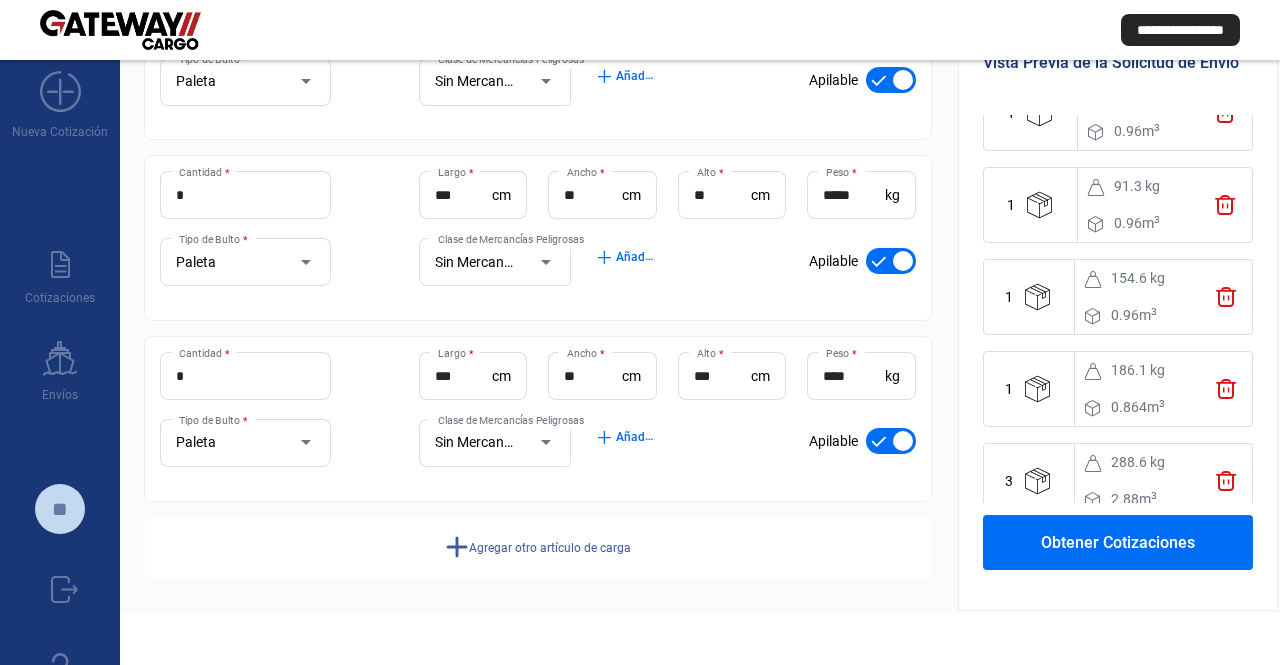 scroll, scrollTop: 652, scrollLeft: 0, axis: vertical 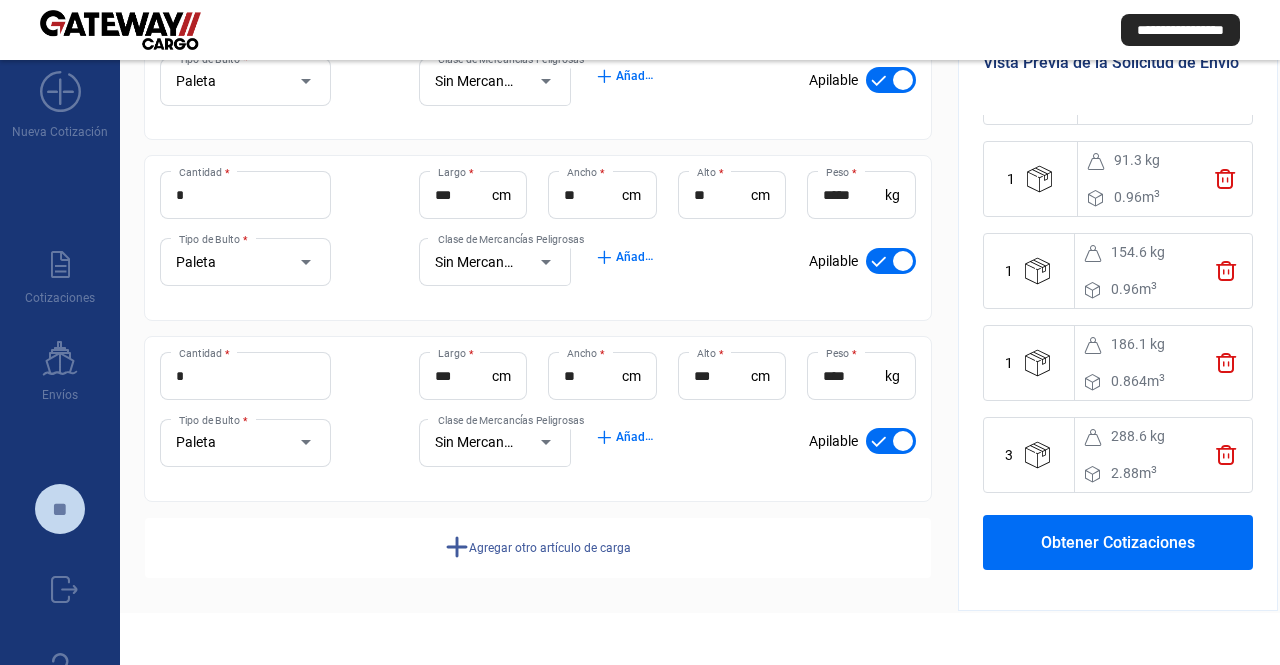 drag, startPoint x: 1112, startPoint y: 241, endPoint x: 1100, endPoint y: 297, distance: 57.271286 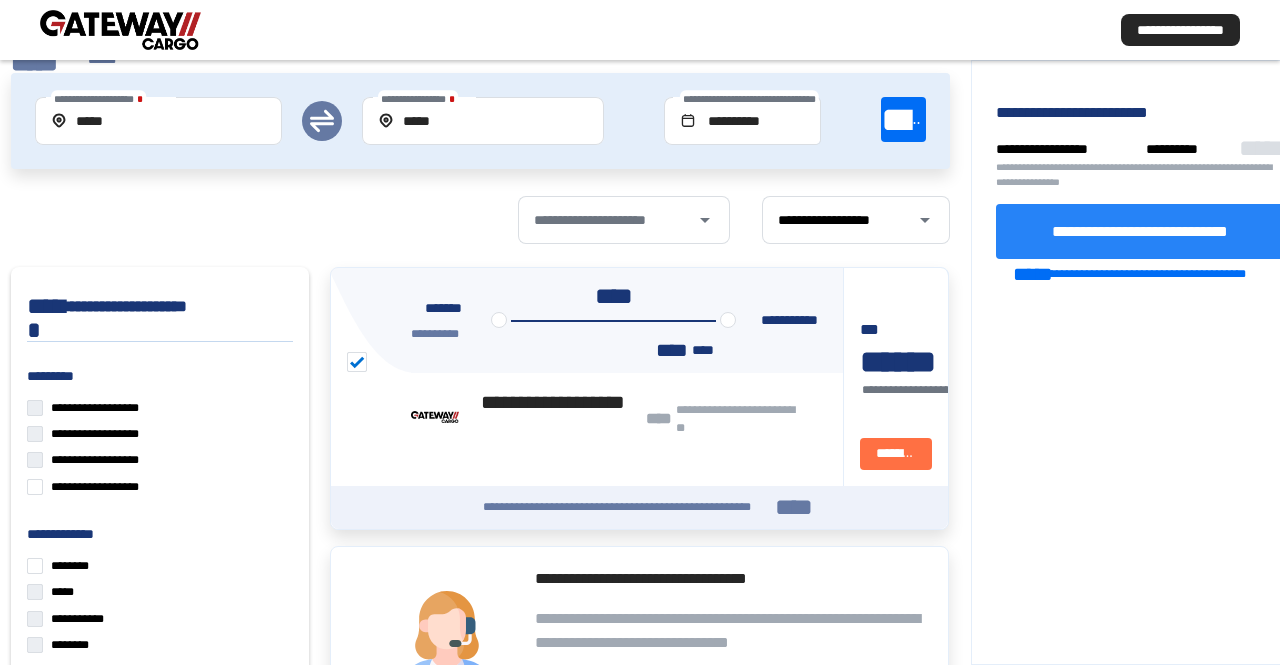 click on "**********" 